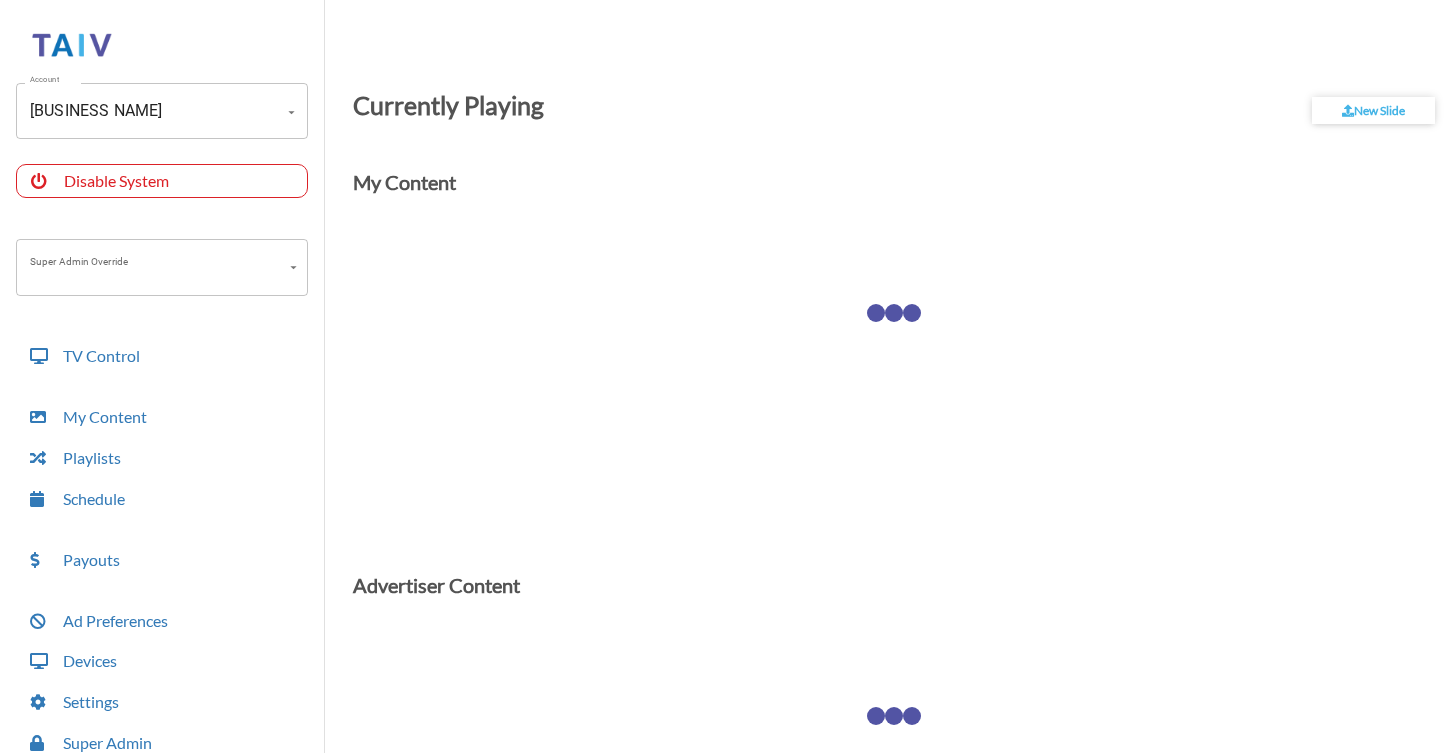 scroll, scrollTop: 0, scrollLeft: 0, axis: both 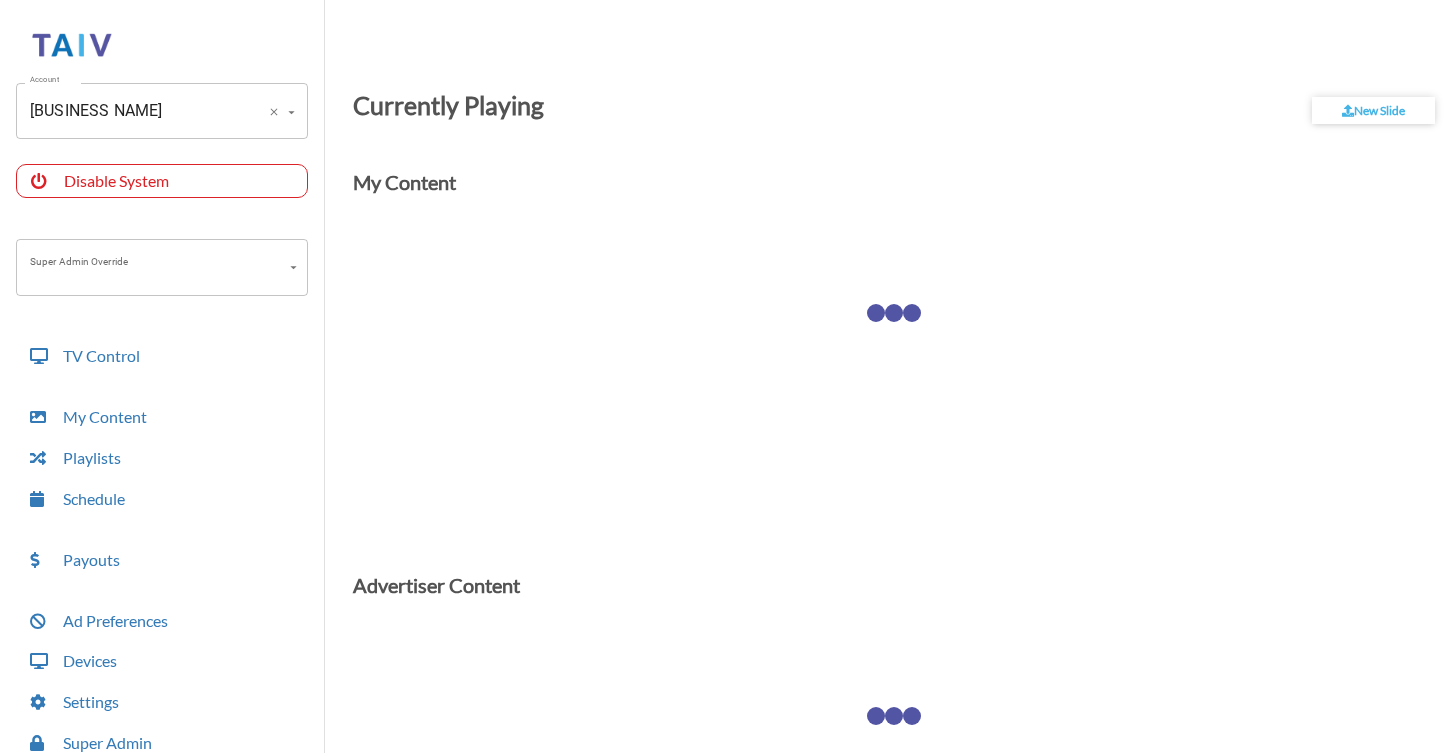 click on "[BUSINESS NAME]" at bounding box center (134, 111) 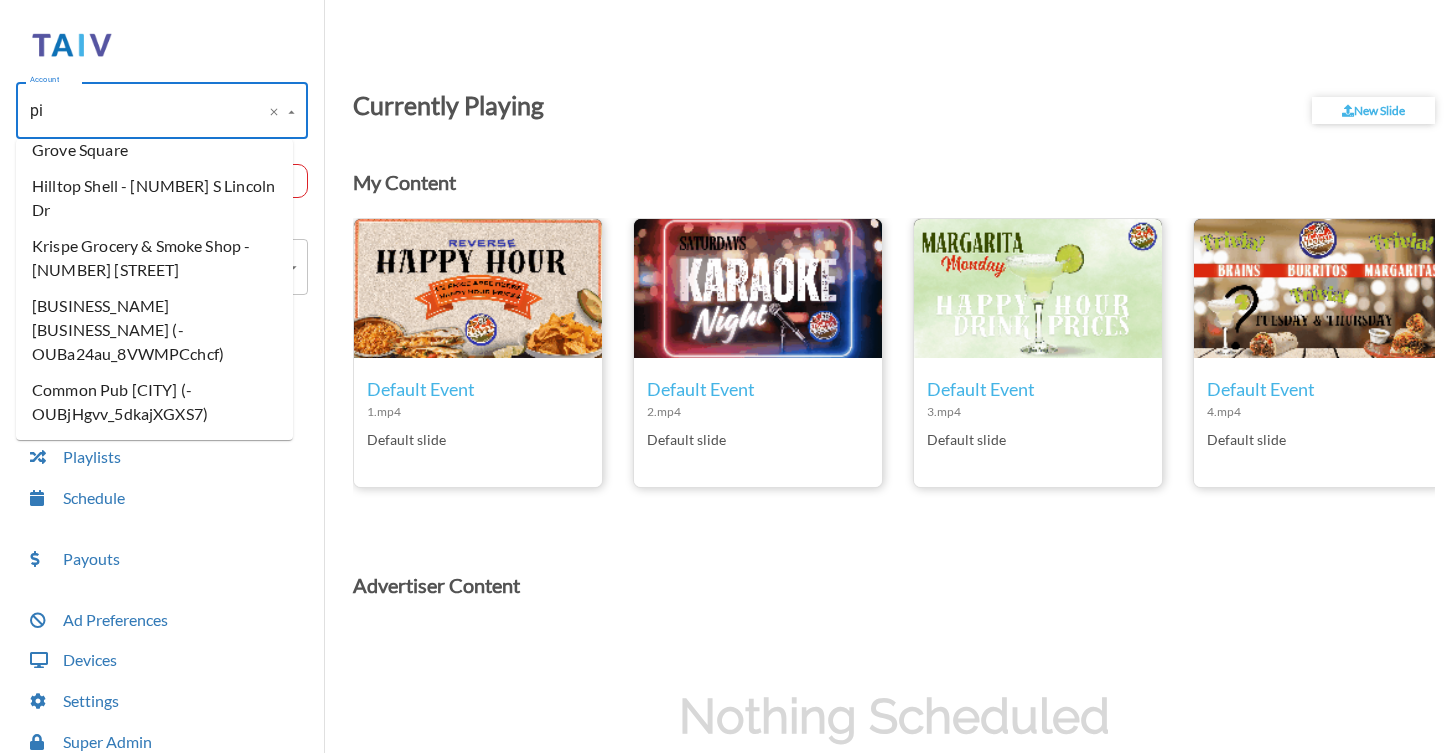 scroll, scrollTop: 0, scrollLeft: 0, axis: both 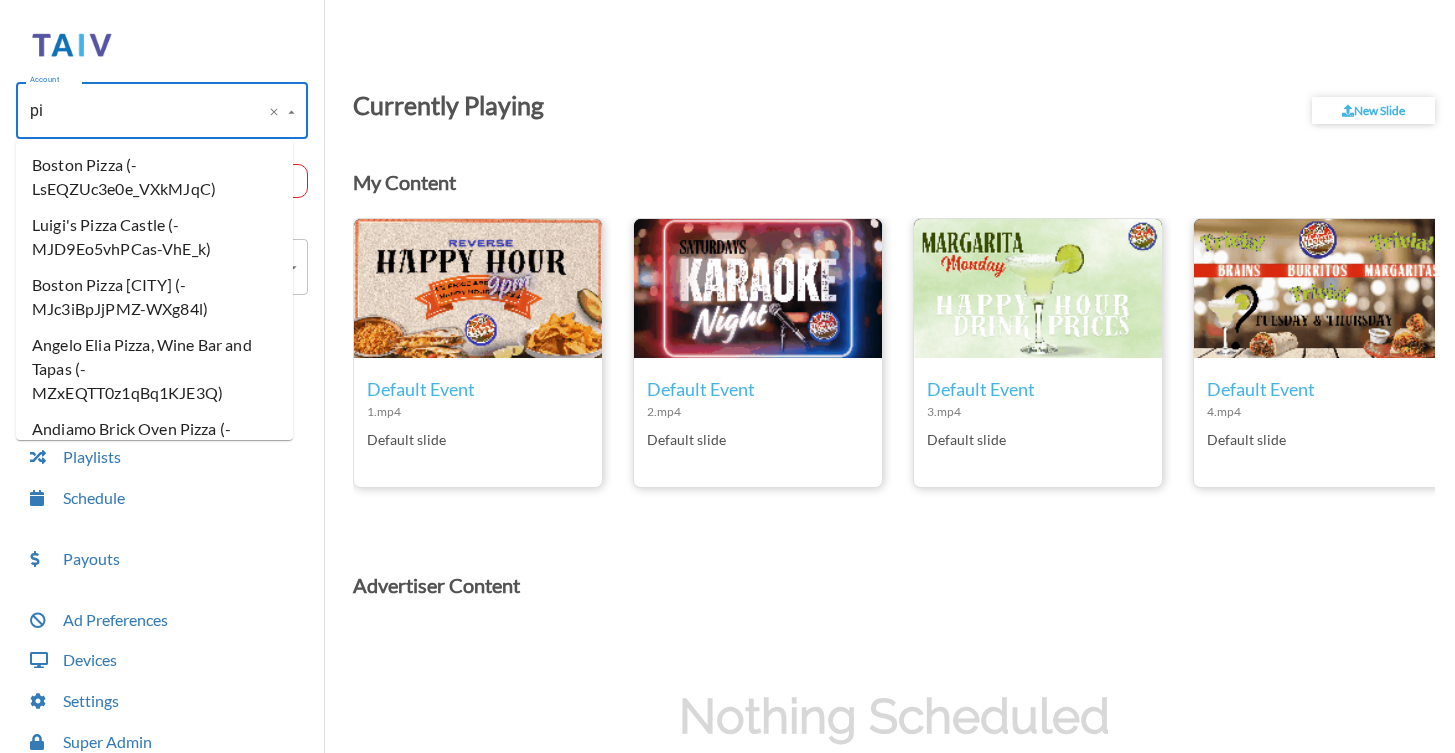 type on "p" 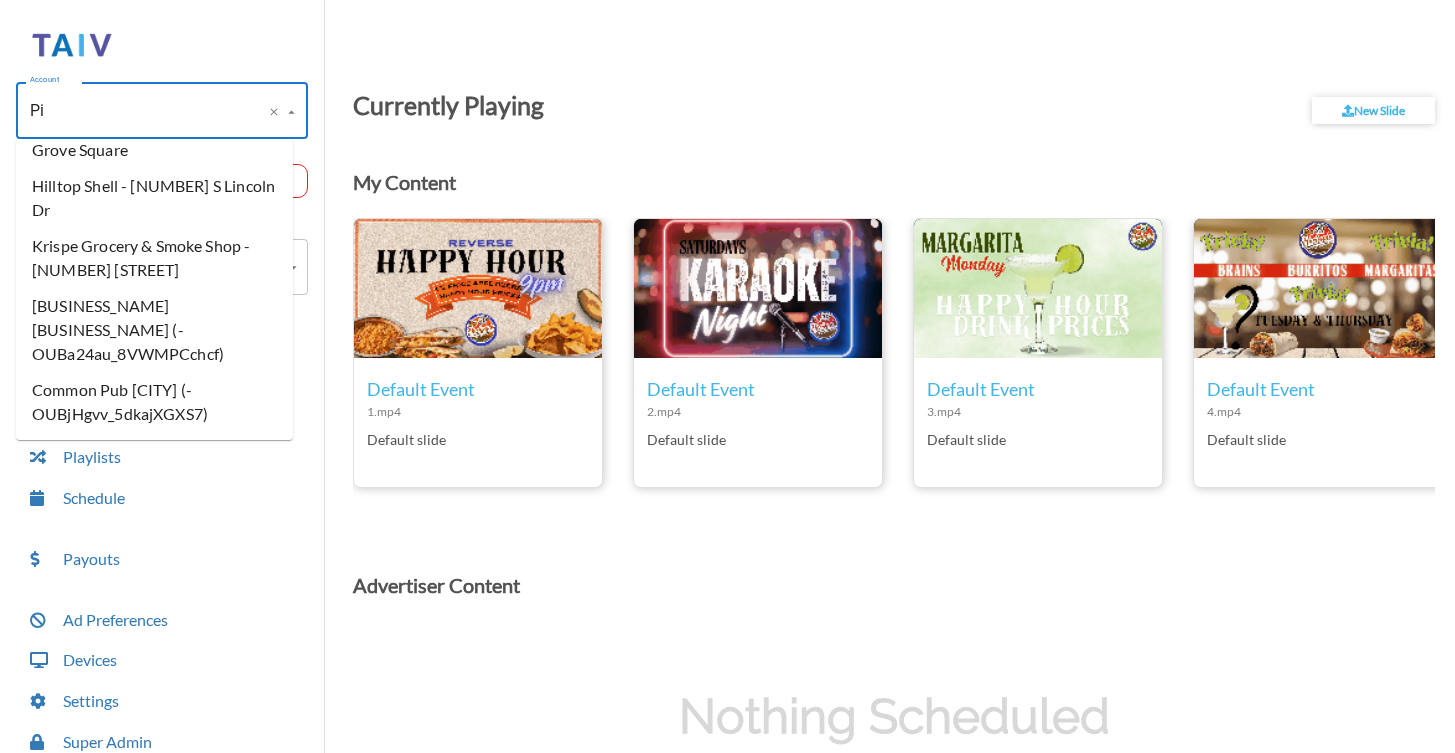scroll, scrollTop: 0, scrollLeft: 0, axis: both 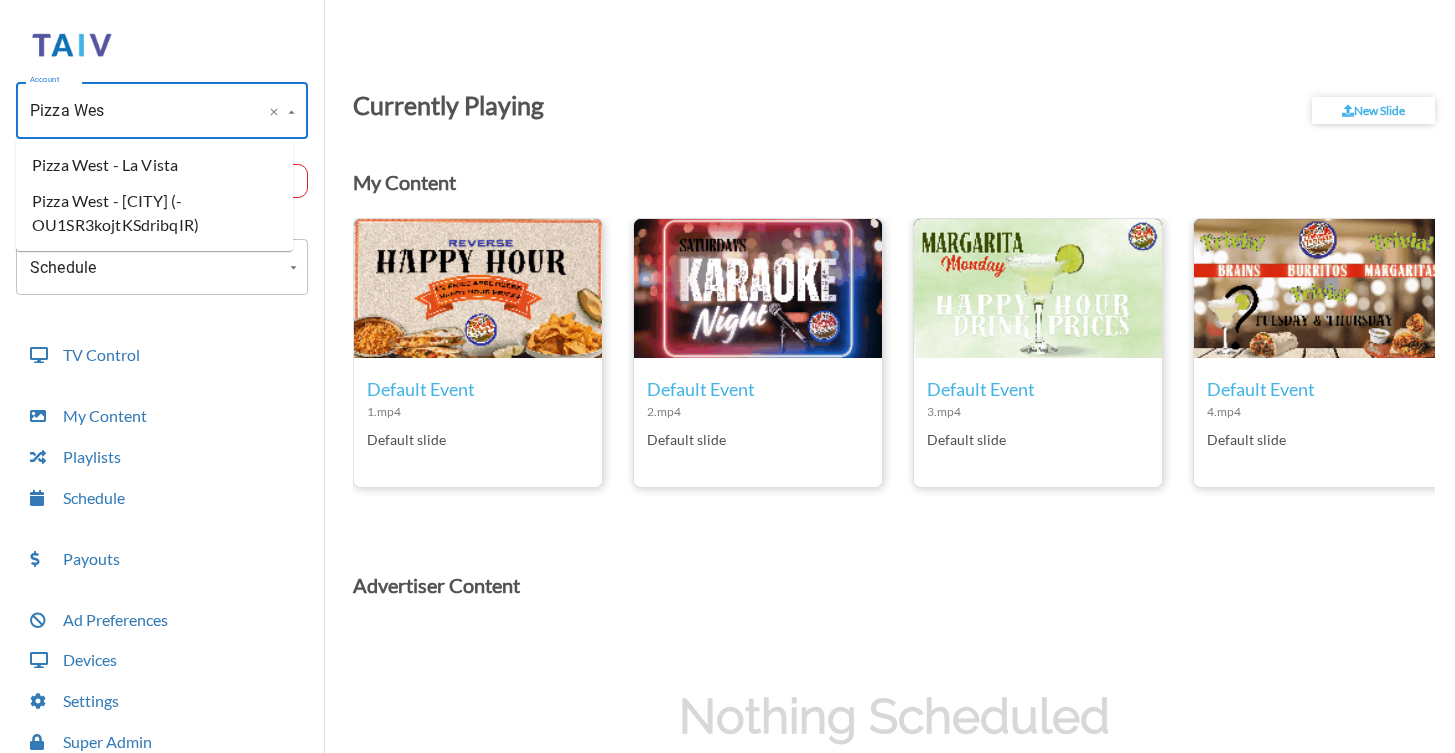 click on "Pizza West - La Vista" at bounding box center [154, 165] 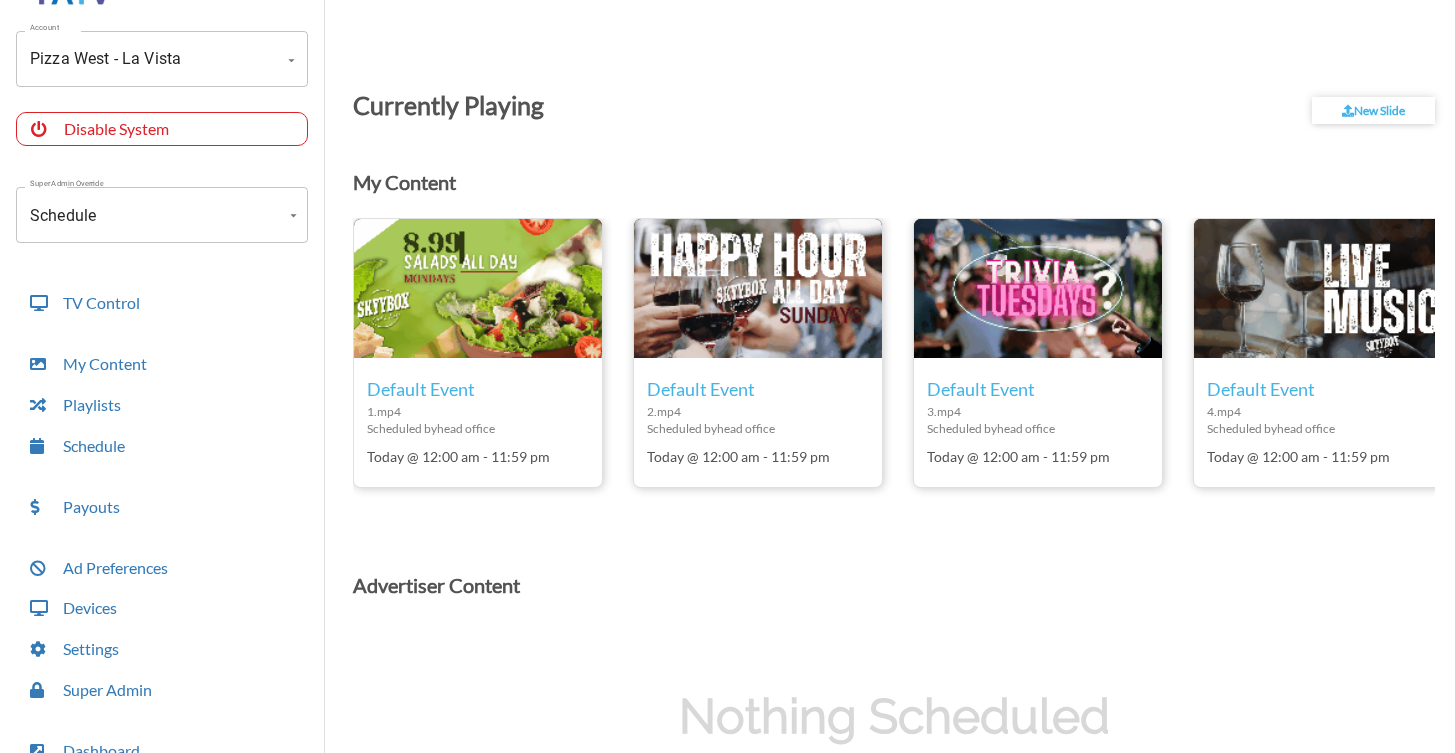 scroll, scrollTop: 0, scrollLeft: 0, axis: both 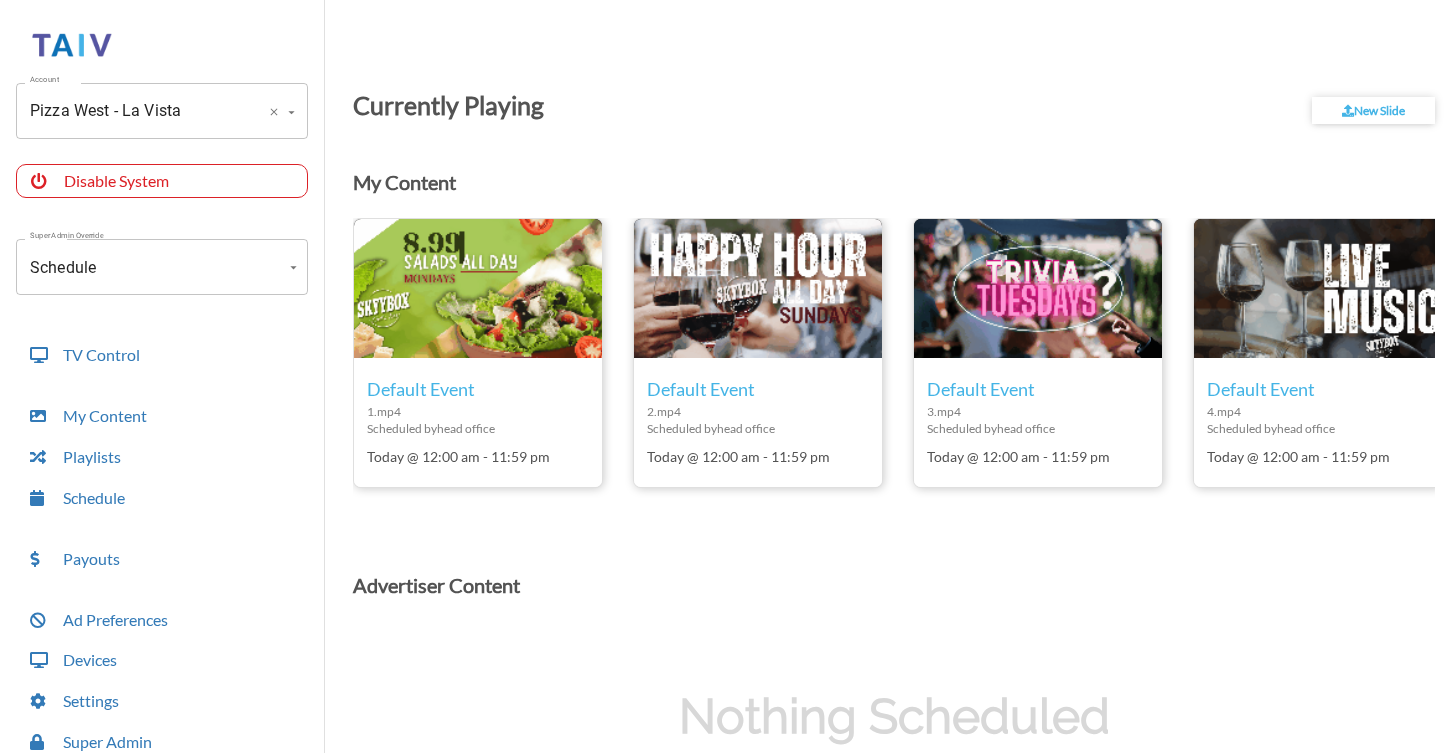 click on "Pizza West - La Vista" at bounding box center [134, 111] 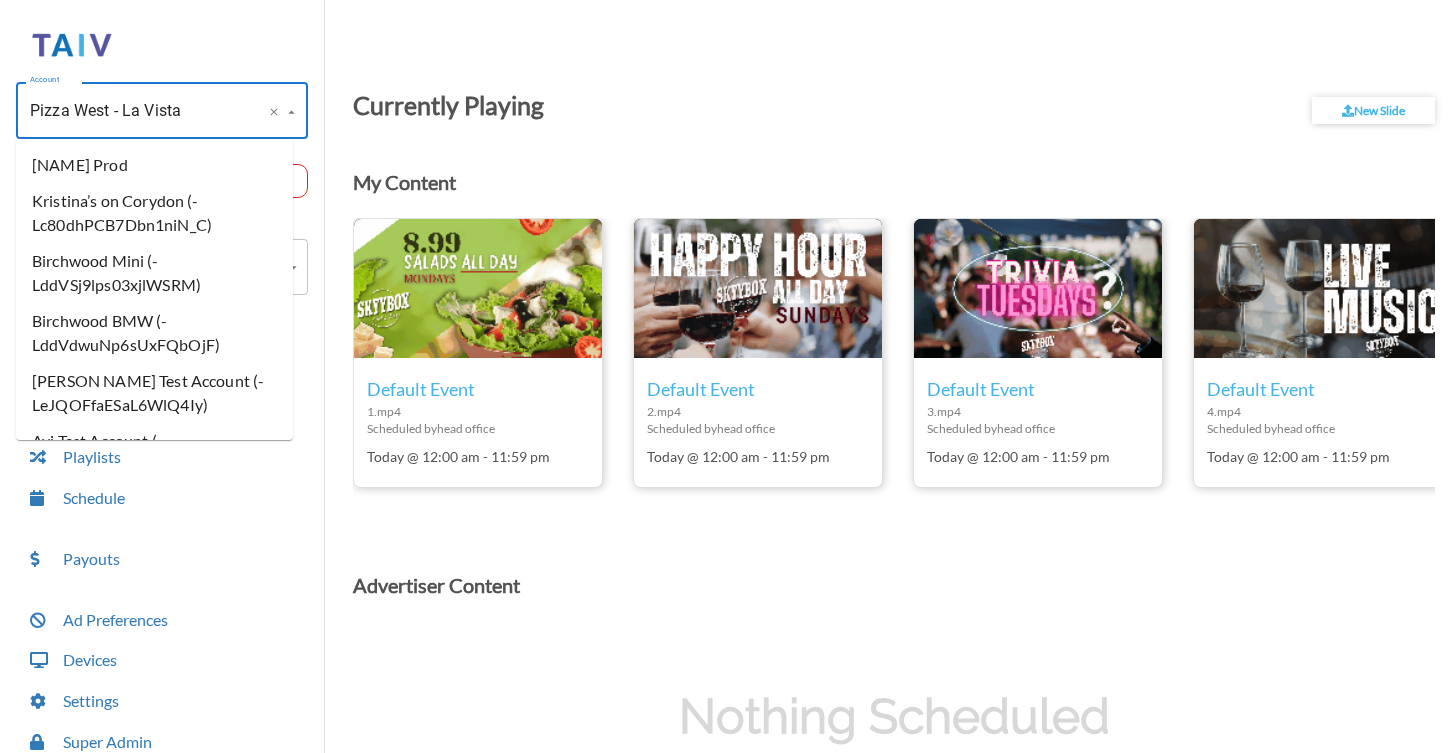 click on "Pizza West - La Vista" at bounding box center [134, 111] 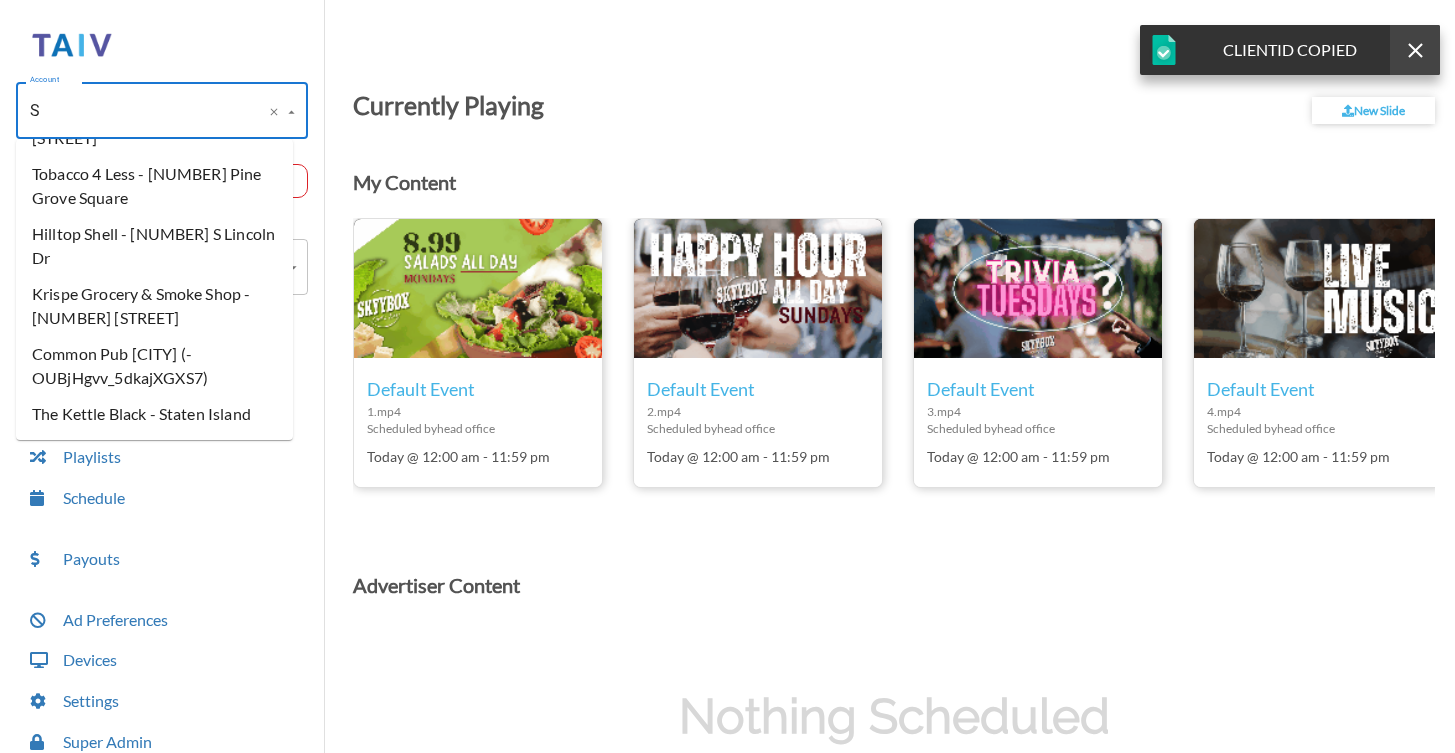 scroll, scrollTop: 0, scrollLeft: 0, axis: both 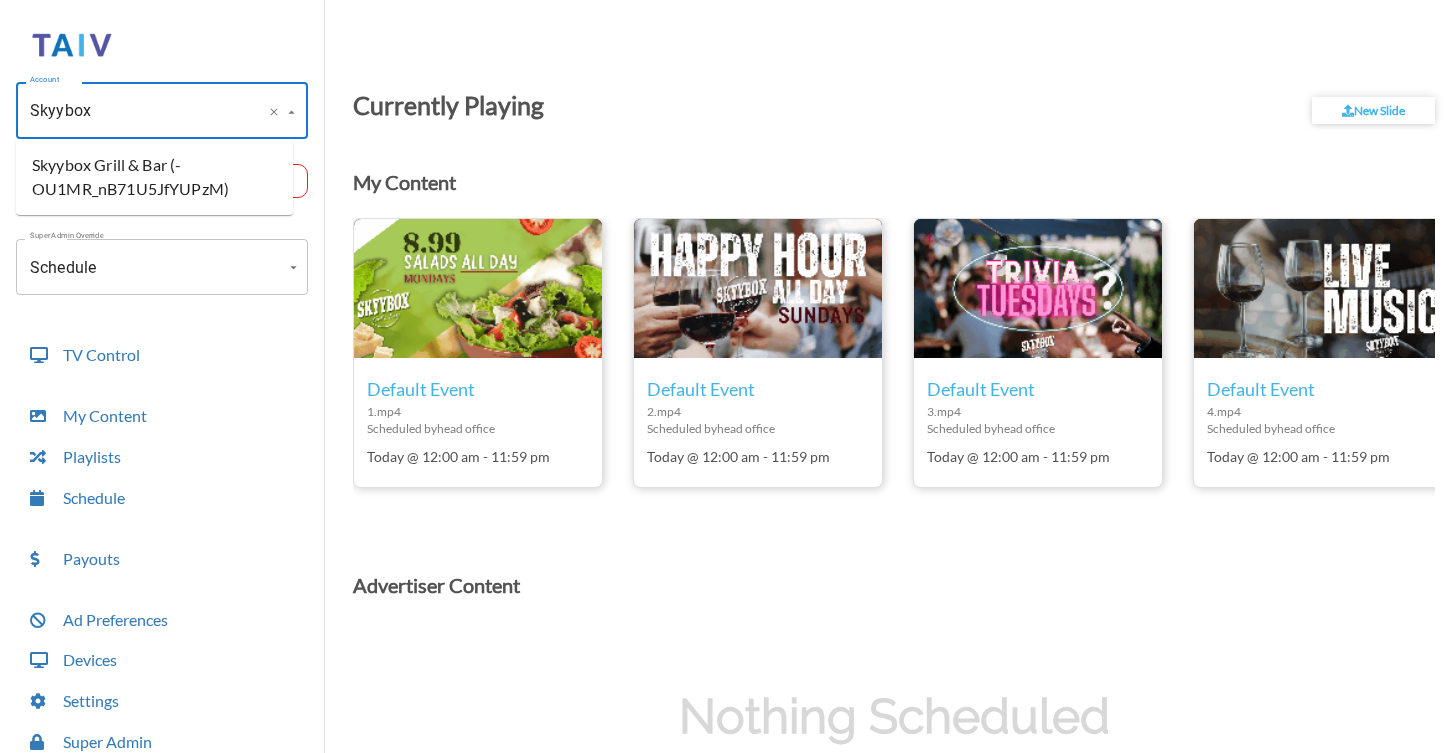 click on "Skyybox Grill & Bar (-OU1MR_nB71U5JfYUPzM)" at bounding box center (154, 177) 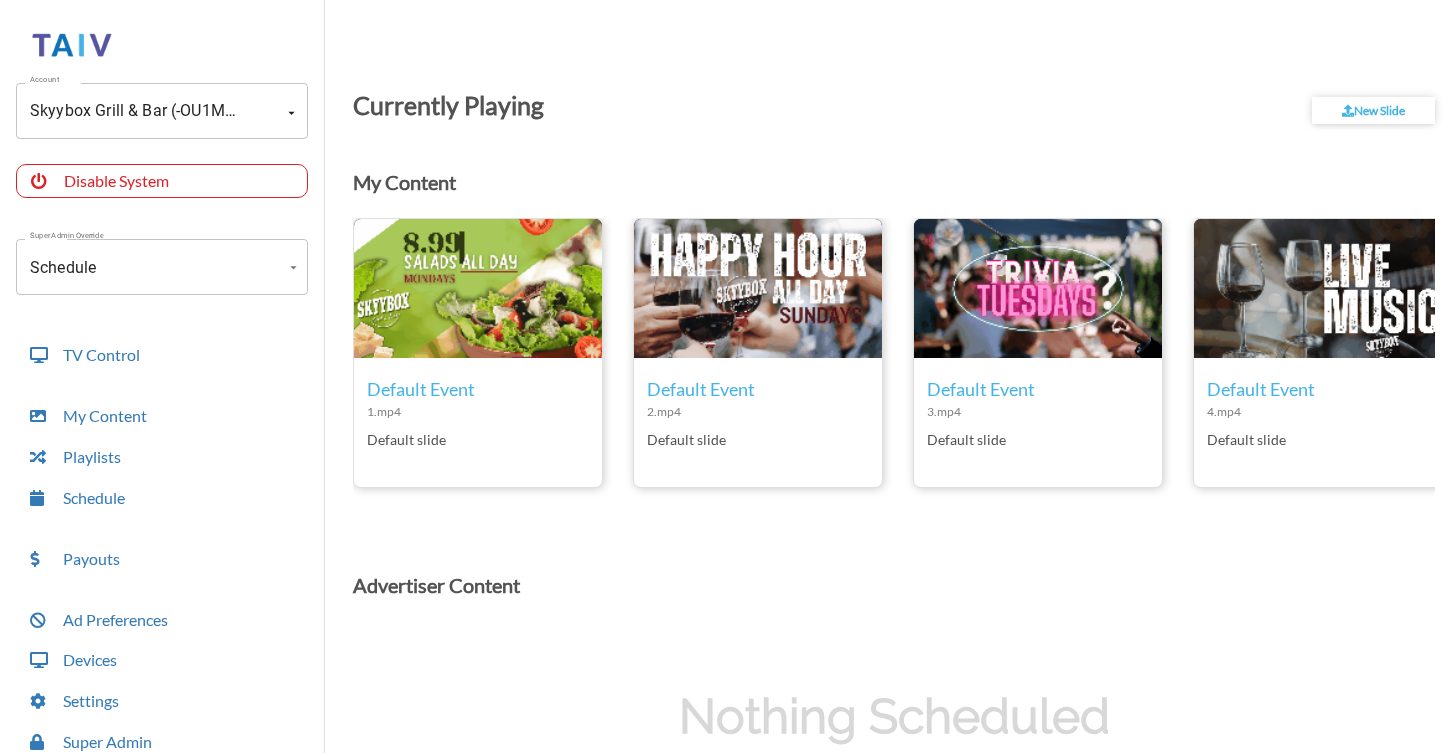 scroll, scrollTop: 174, scrollLeft: 0, axis: vertical 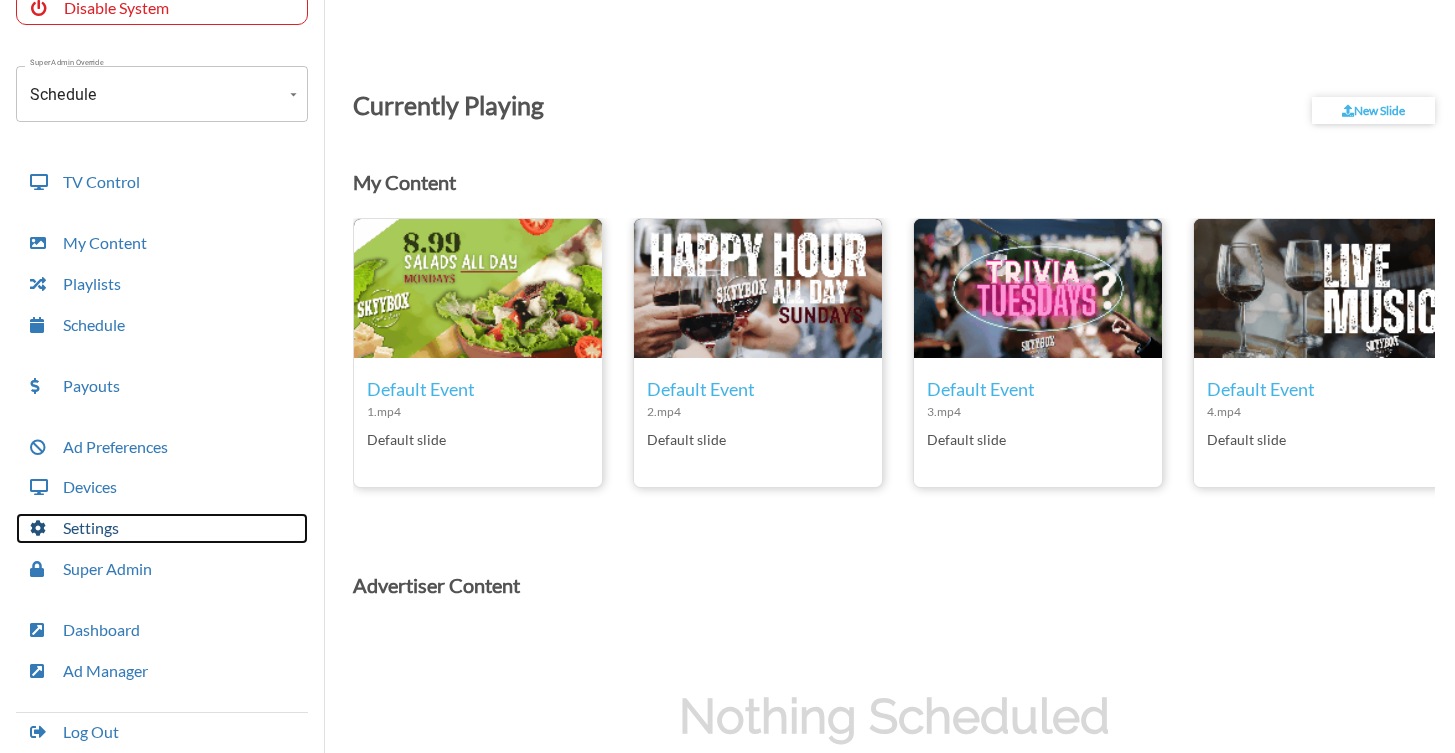 click on "Settings" at bounding box center (162, 528) 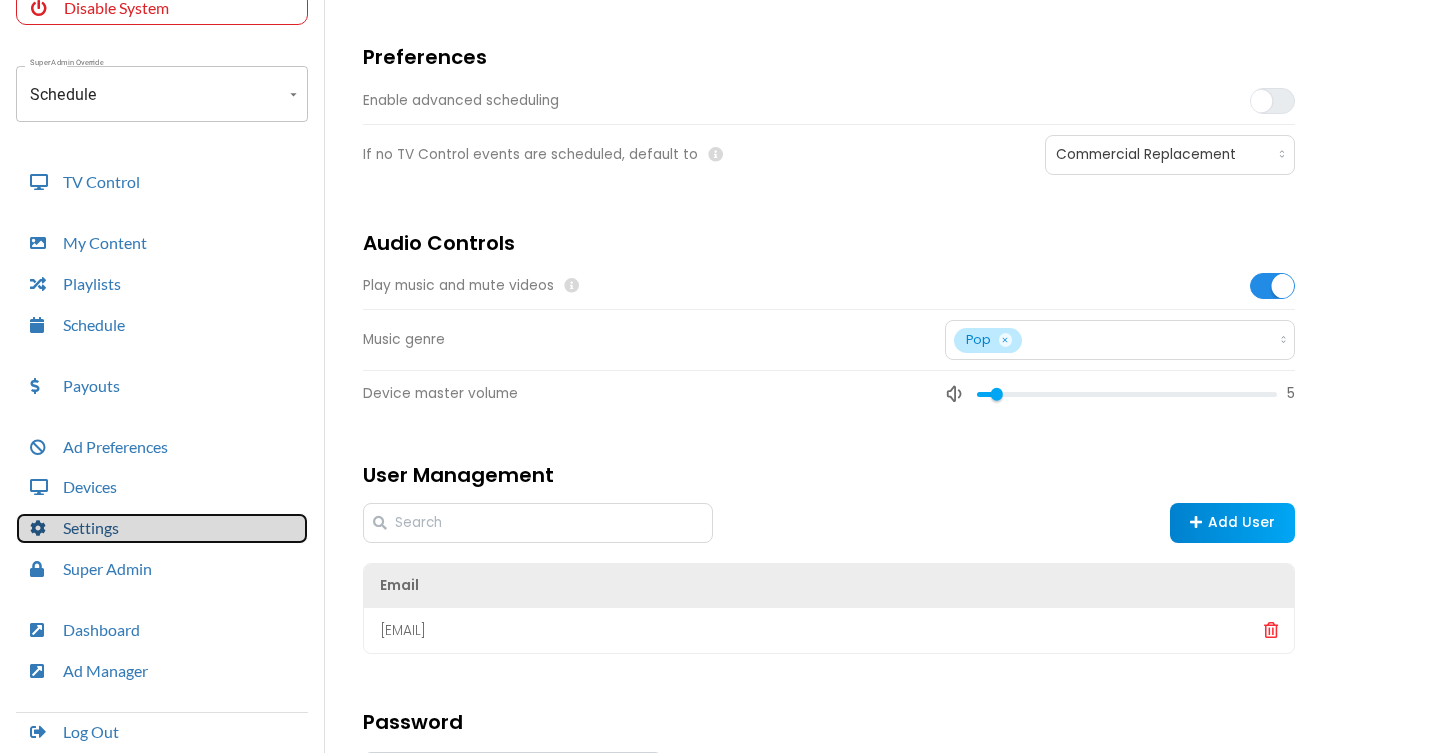 scroll, scrollTop: 0, scrollLeft: 0, axis: both 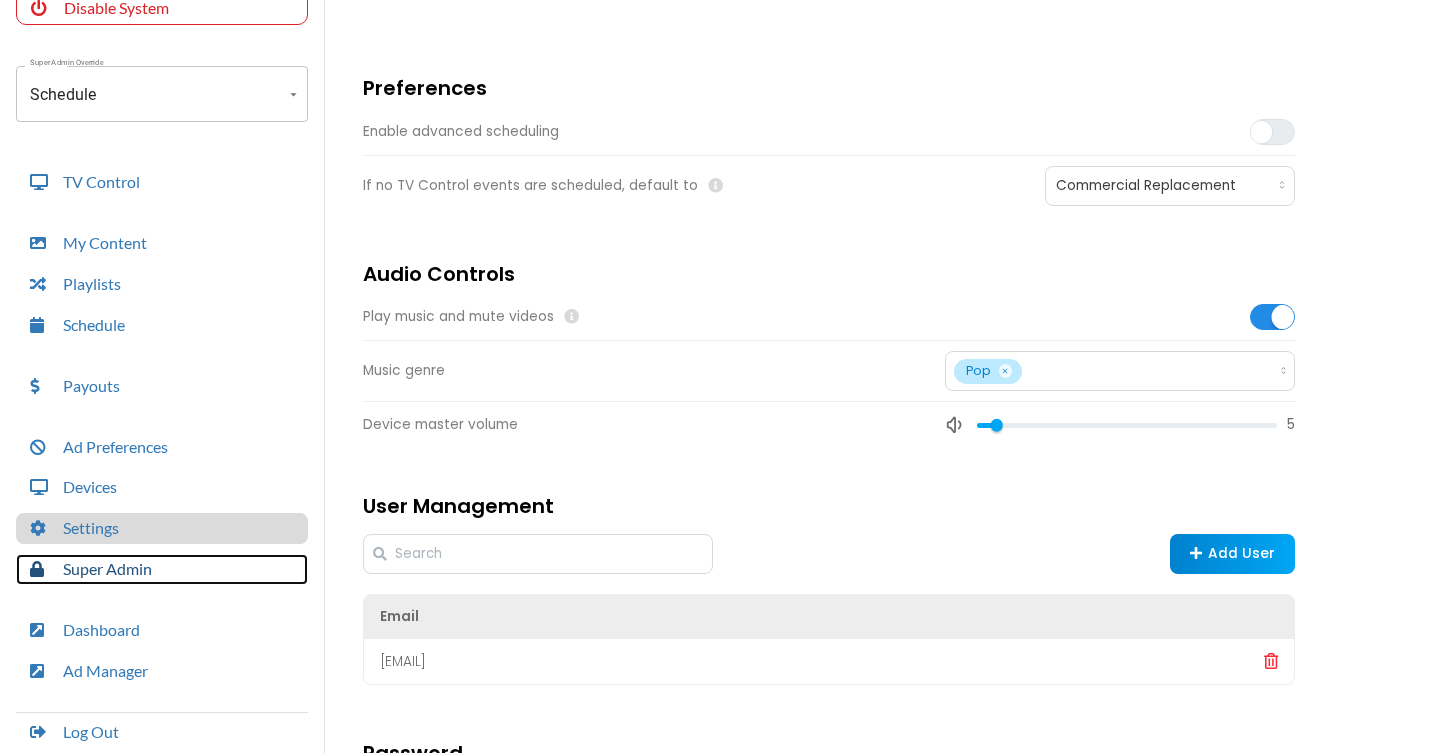 click on "Super Admin" at bounding box center (162, 569) 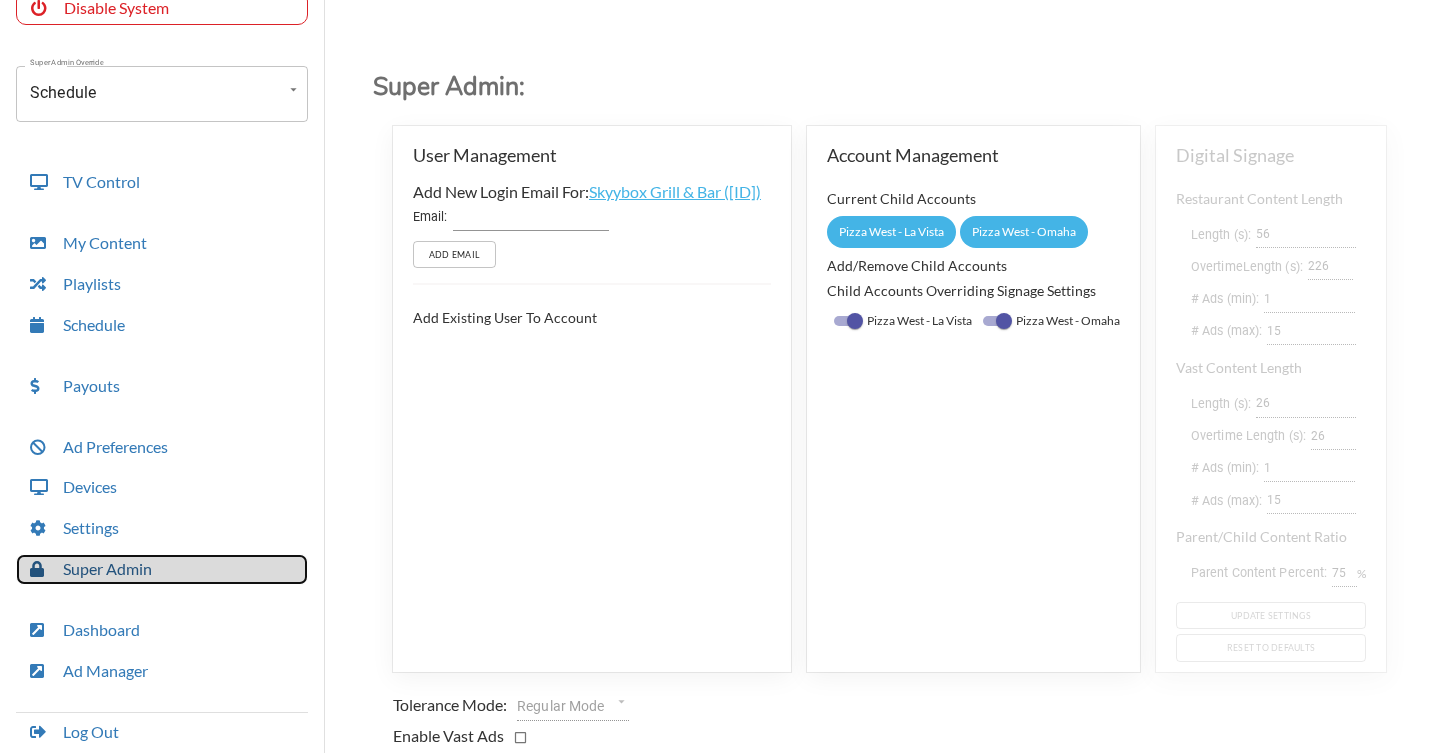 scroll, scrollTop: 170, scrollLeft: 0, axis: vertical 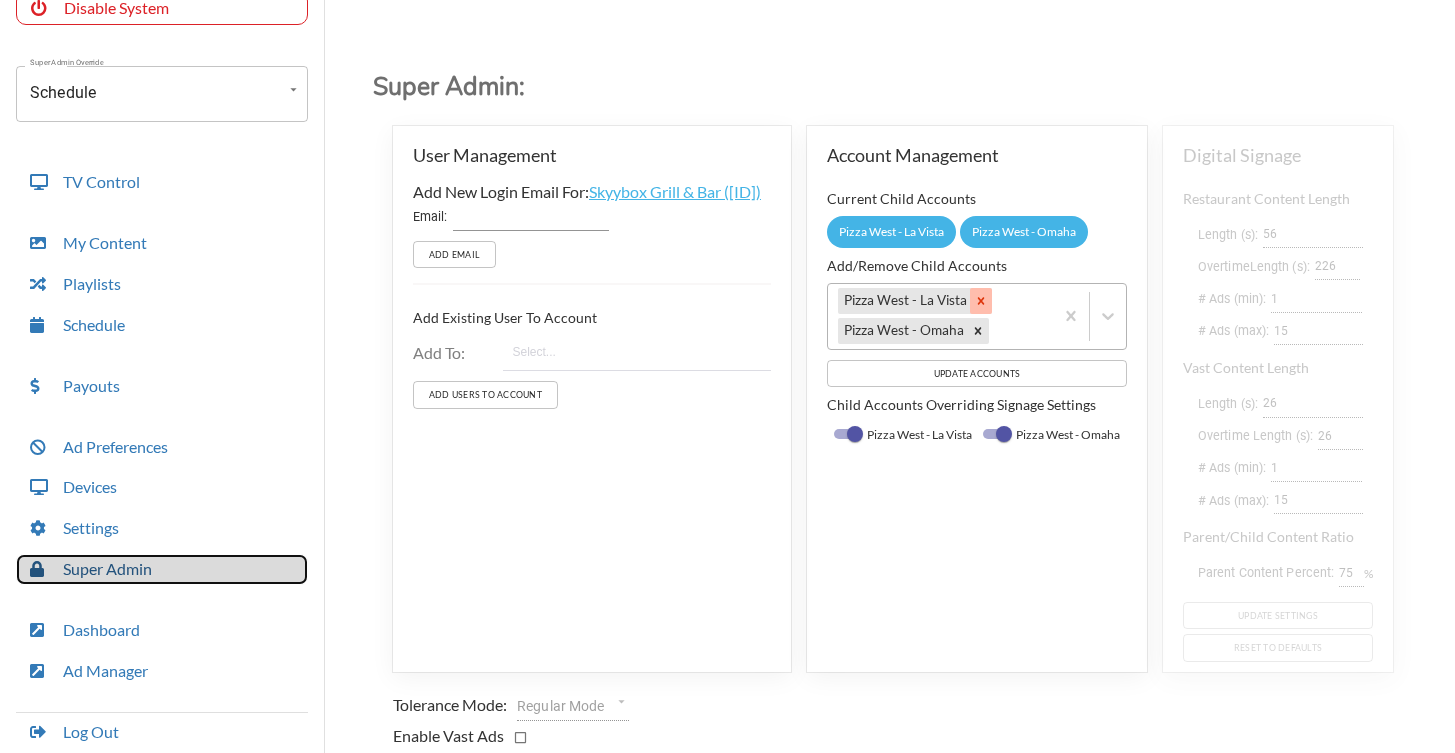 click at bounding box center [981, 301] 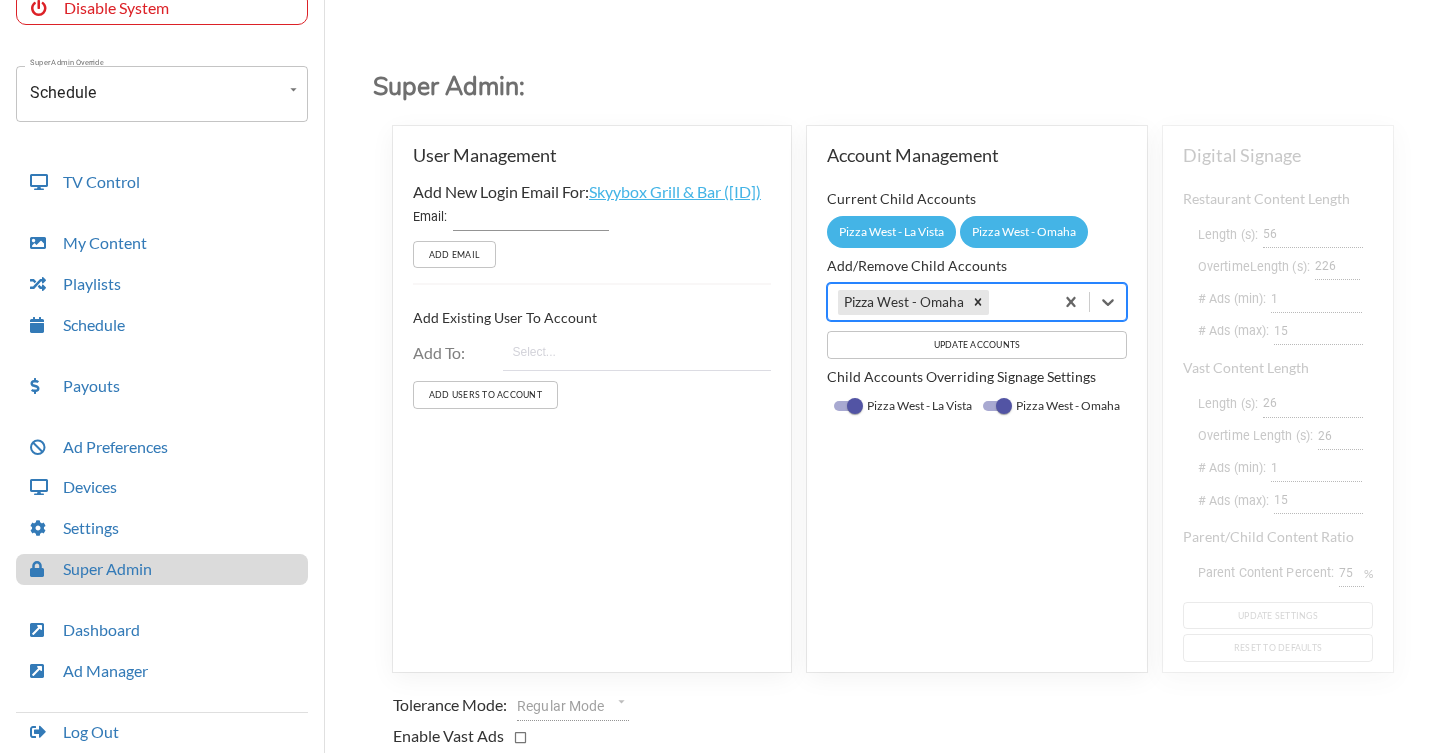 click at bounding box center [978, 302] 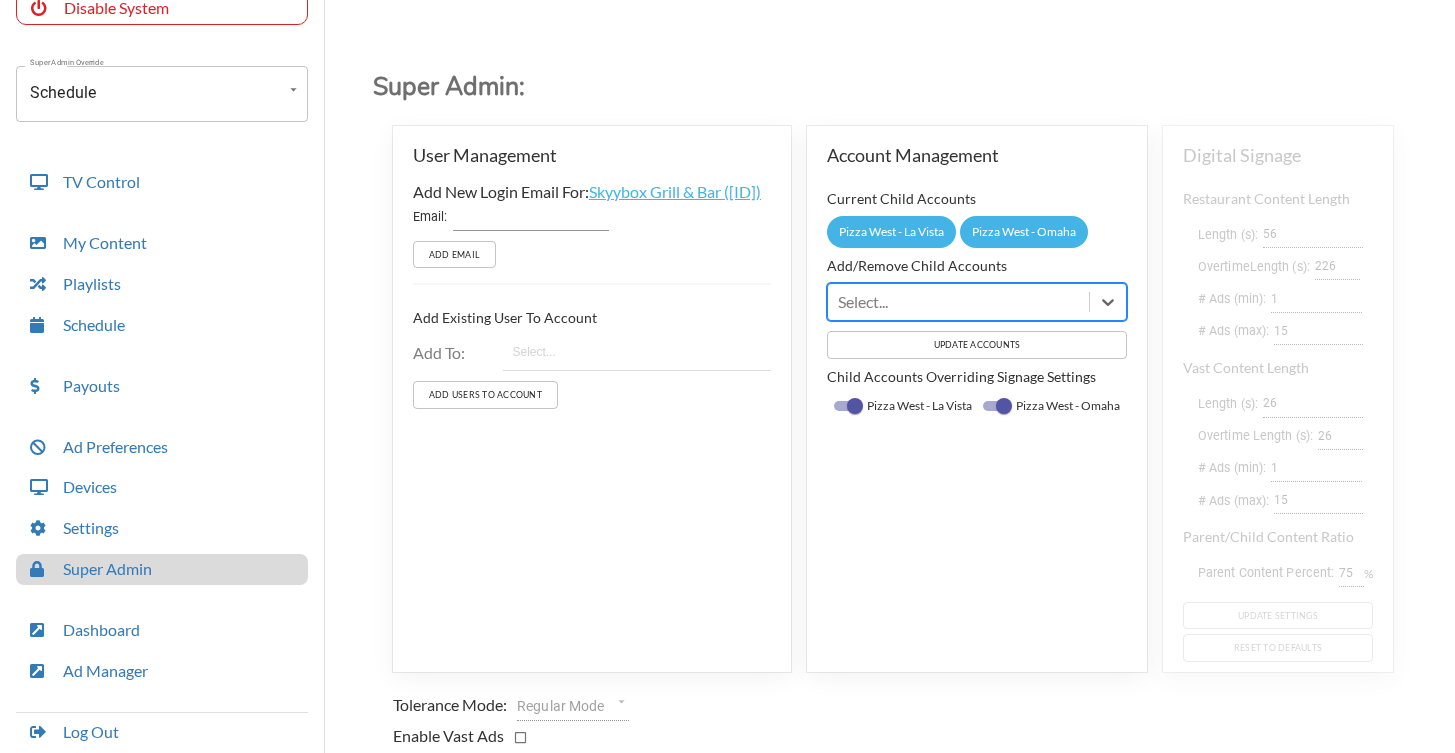click on "Update accounts" at bounding box center [977, 344] 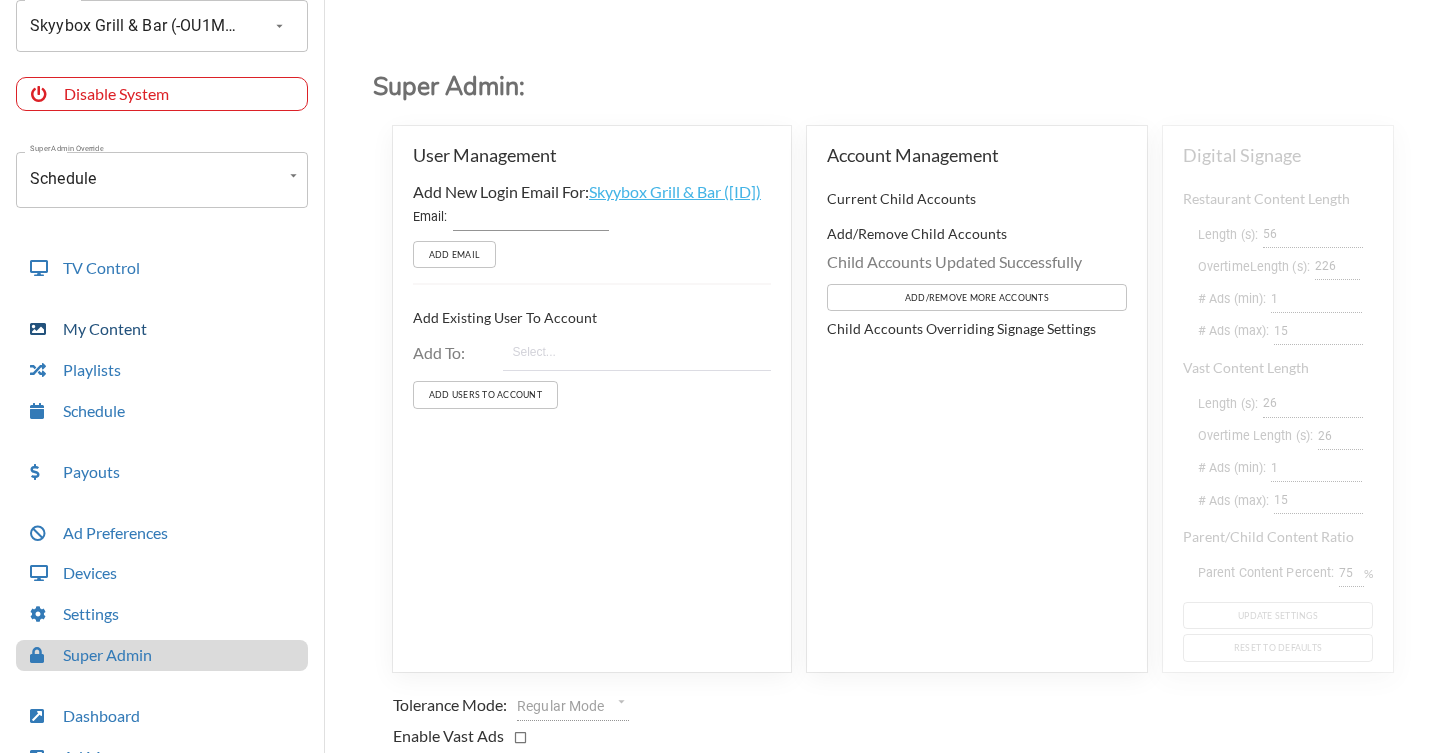 scroll, scrollTop: 0, scrollLeft: 0, axis: both 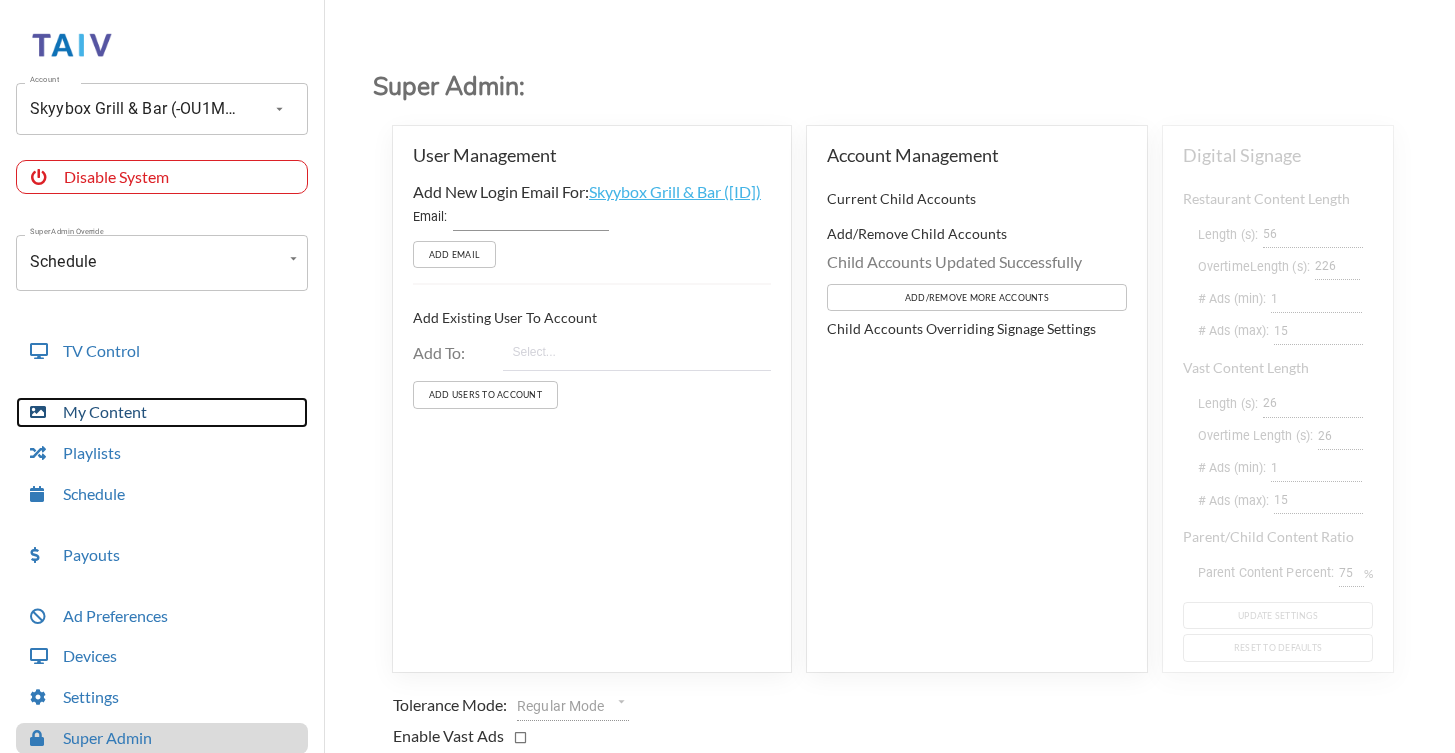 click on "My Content" at bounding box center (162, 412) 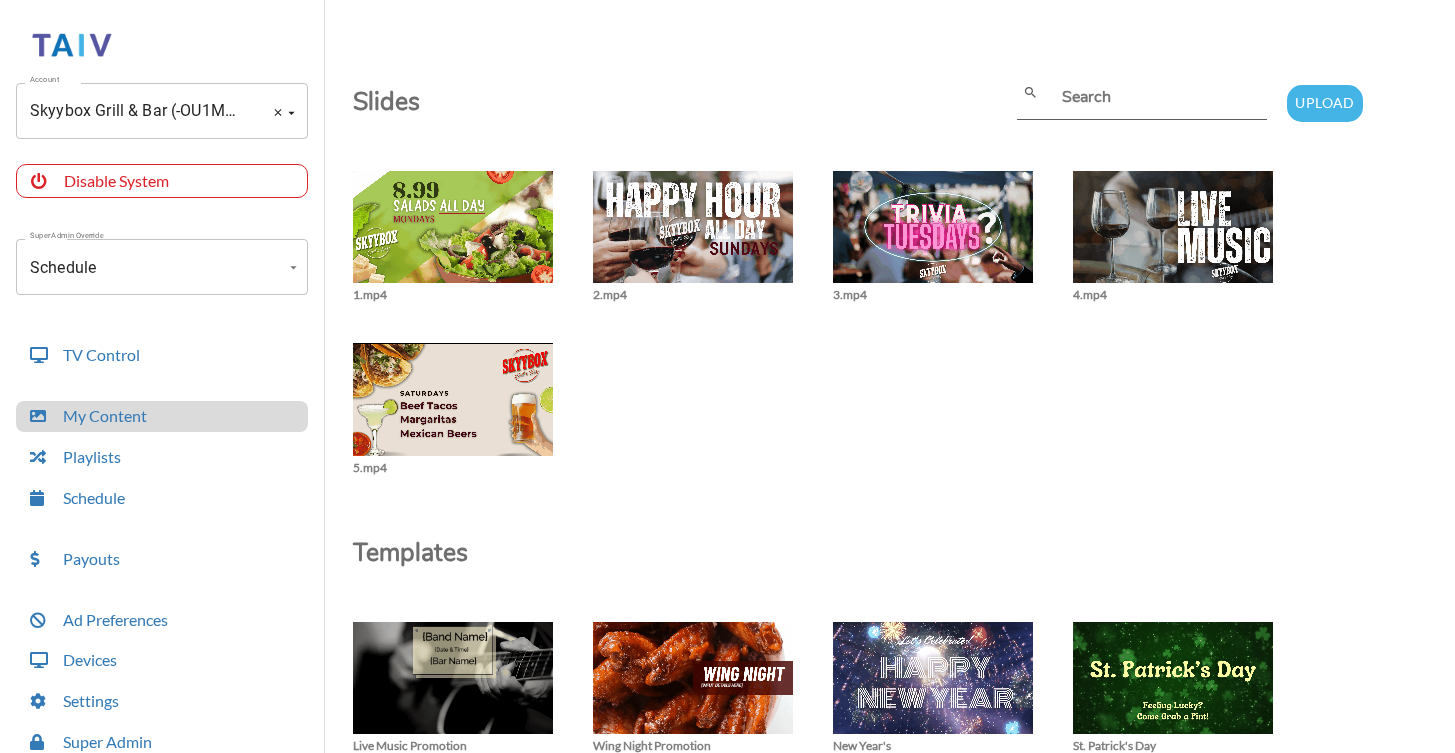 click on "Skyybox Grill & Bar (-OU1MR_nB71U5JfYUPzM)" at bounding box center (134, 111) 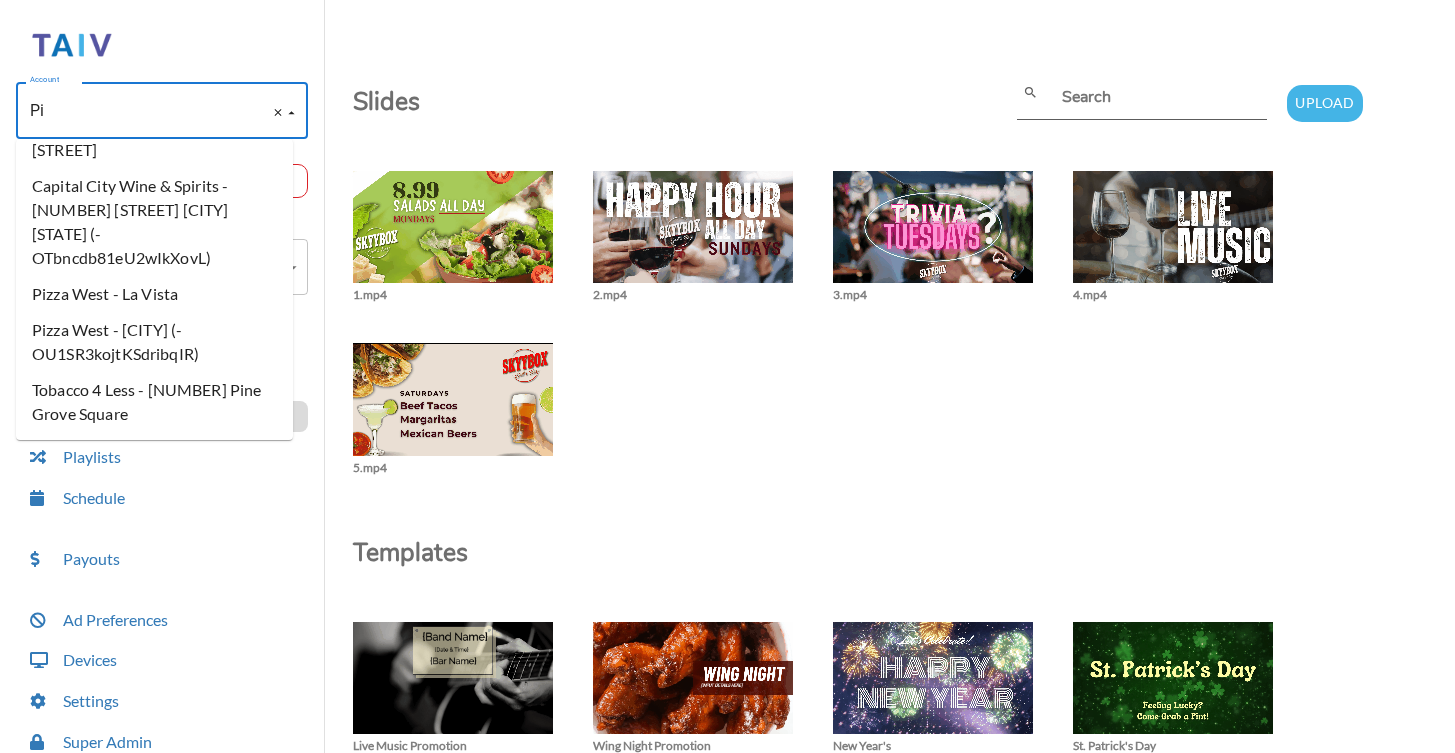 scroll, scrollTop: 0, scrollLeft: 0, axis: both 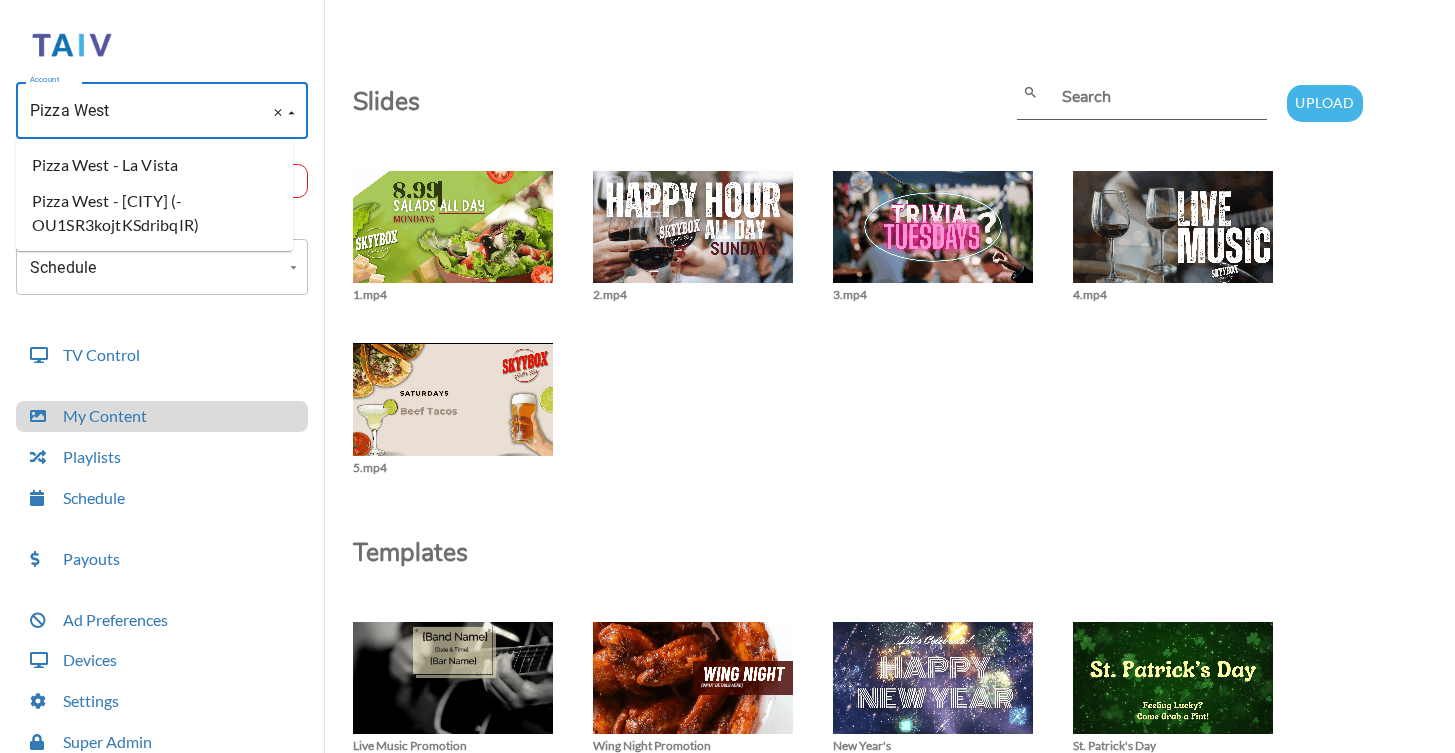 click on "Pizza West - La Vista" at bounding box center (154, 165) 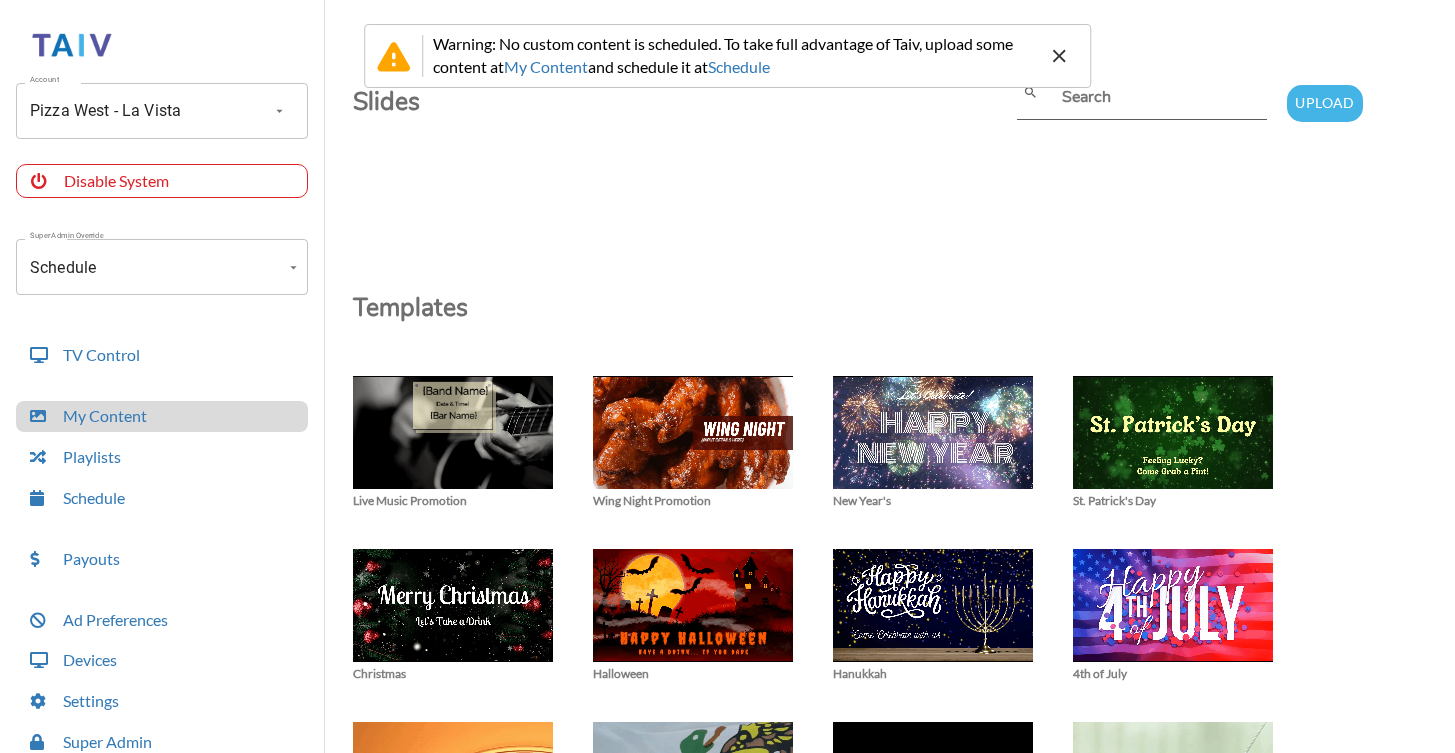 click on "Slides search Upload" at bounding box center (858, 108) 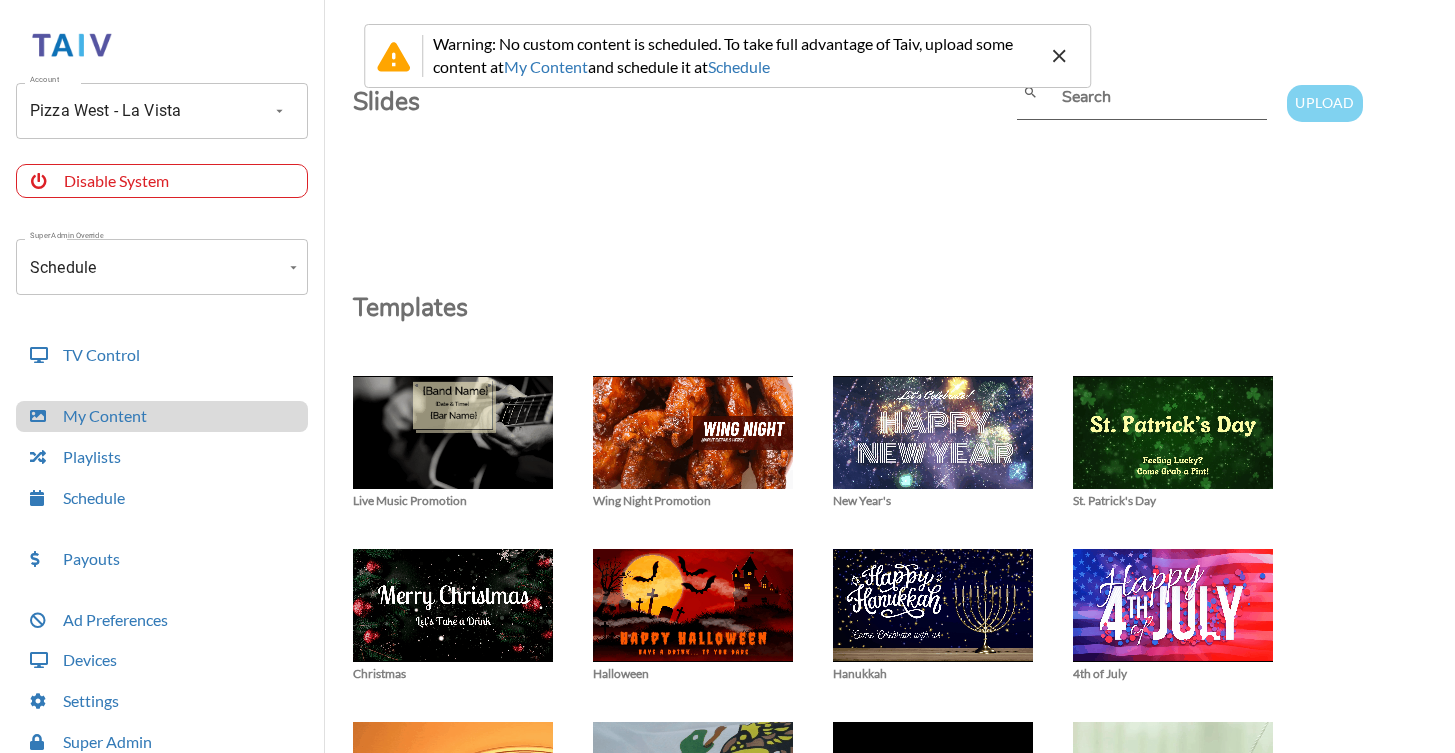 click on "Upload" at bounding box center [1324, 103] 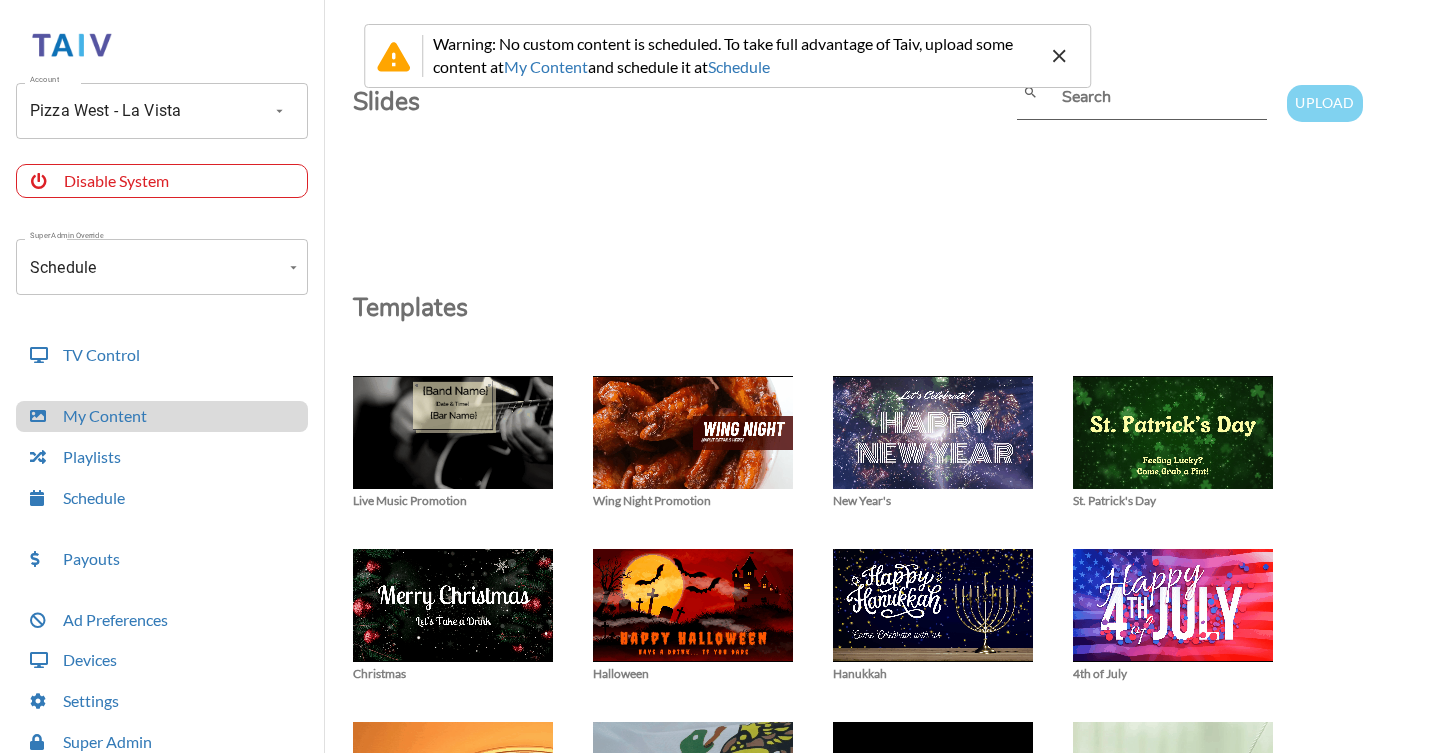 type on "C:\fakepath\1.mp4" 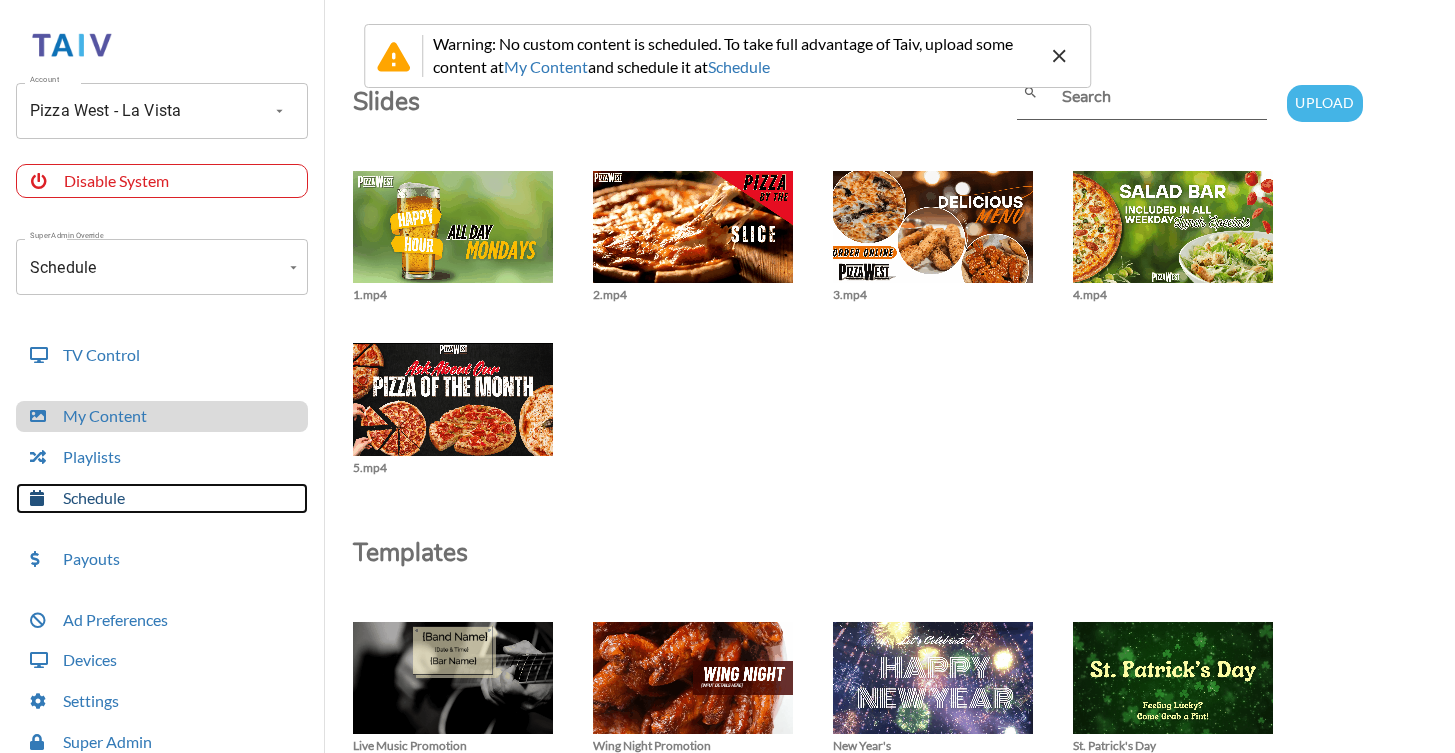 click on "Schedule" at bounding box center (162, 498) 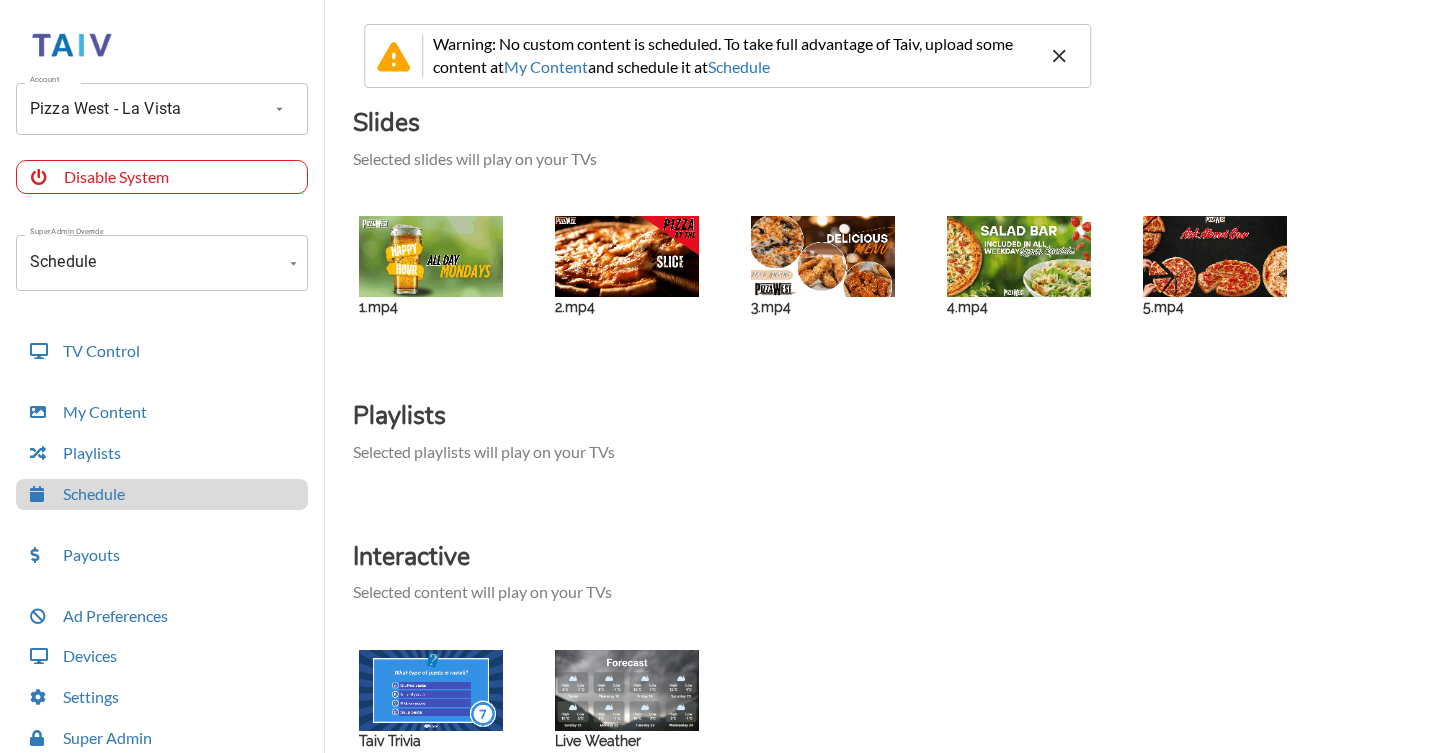 click at bounding box center (431, 256) 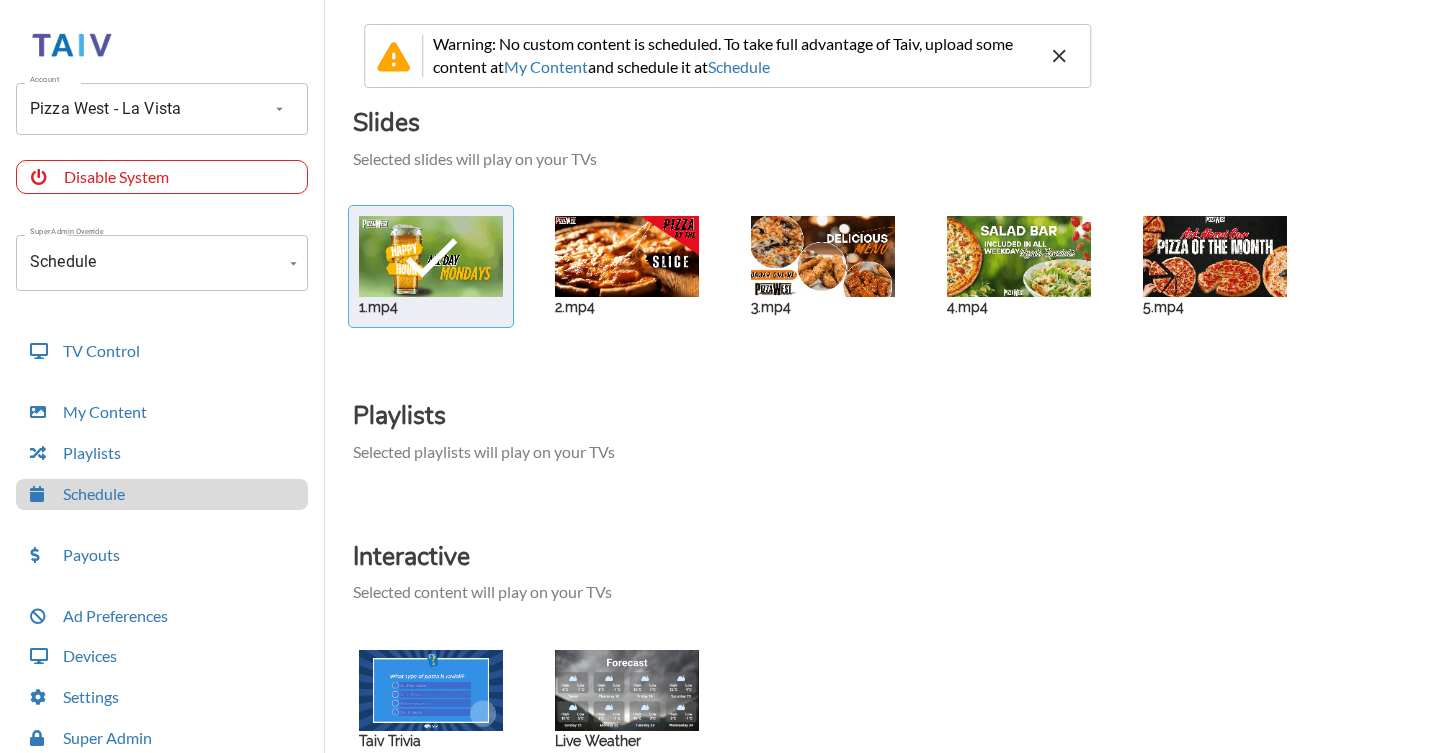 click at bounding box center (431, 256) 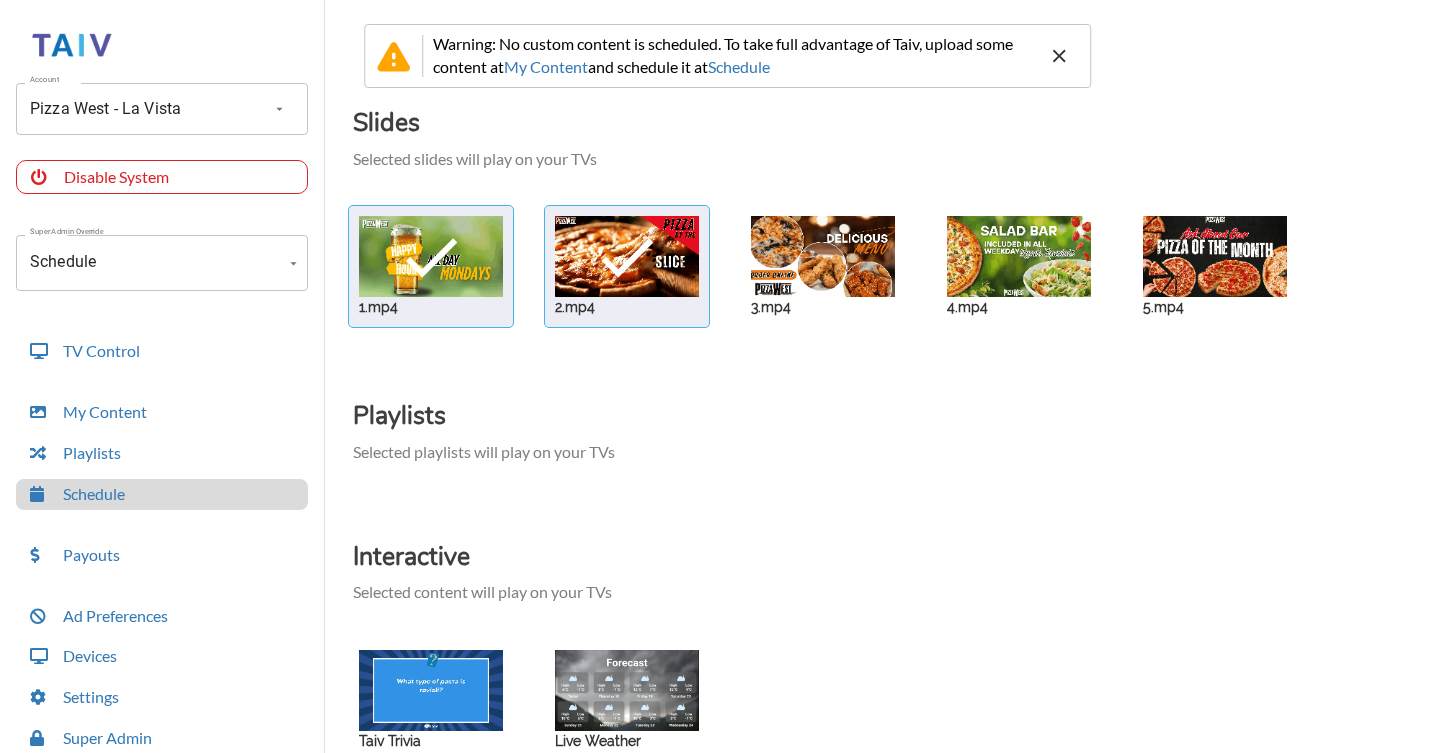 click at bounding box center (431, 256) 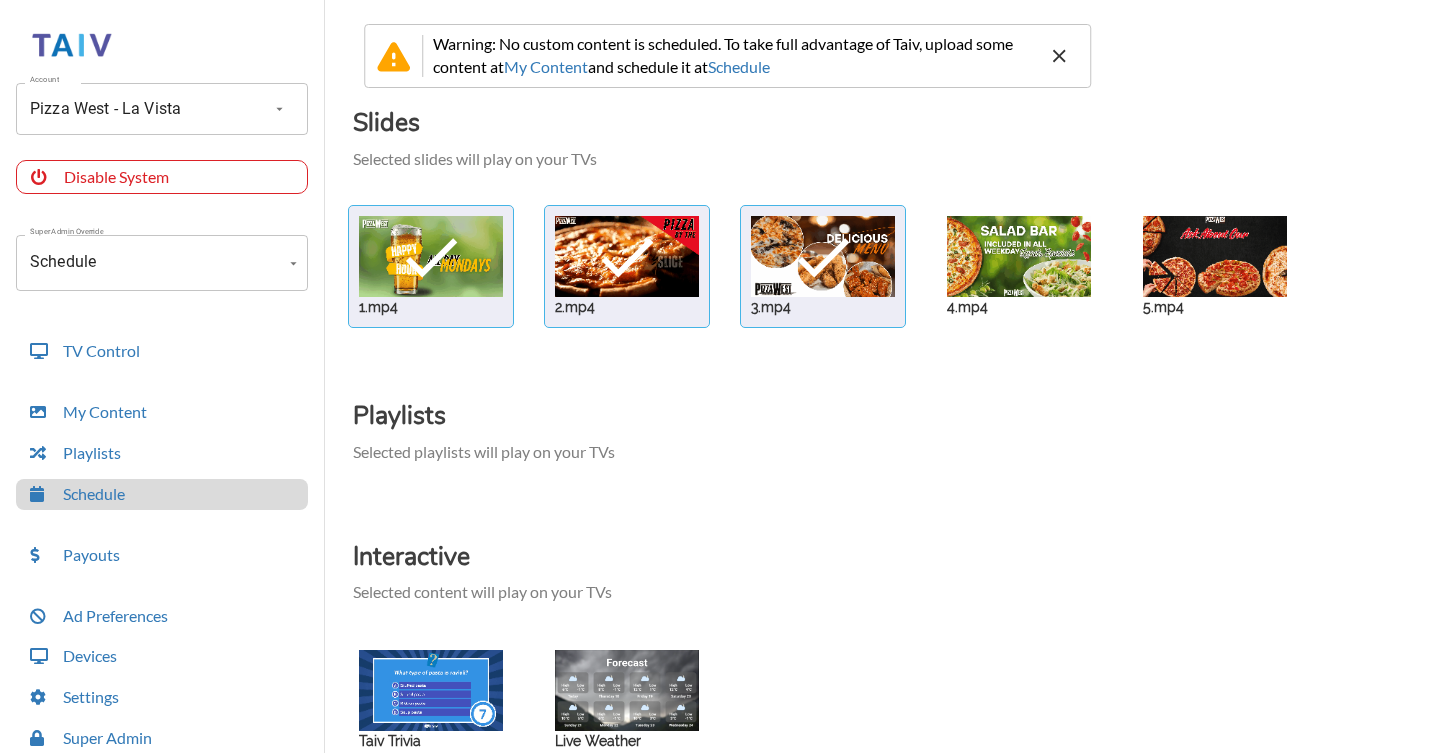 click at bounding box center [431, 256] 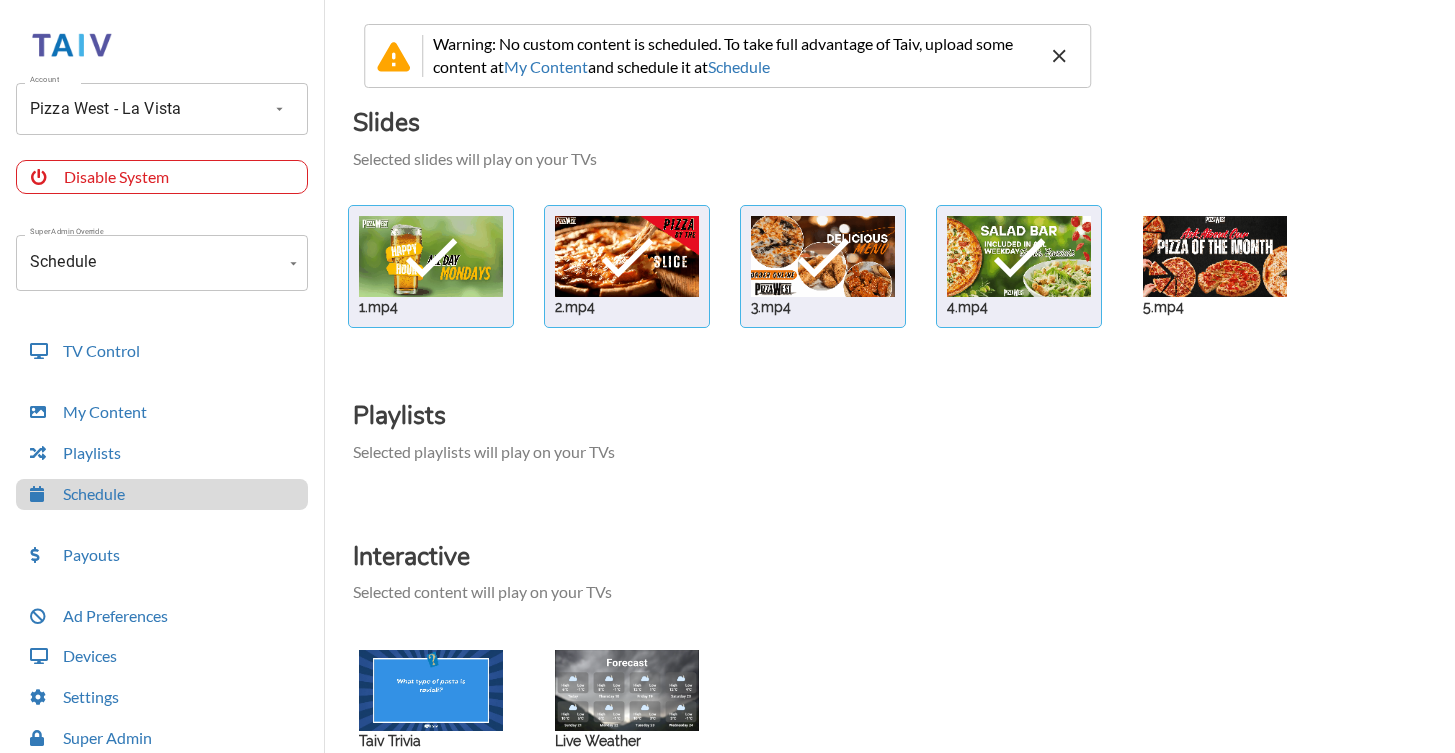 click at bounding box center (431, 256) 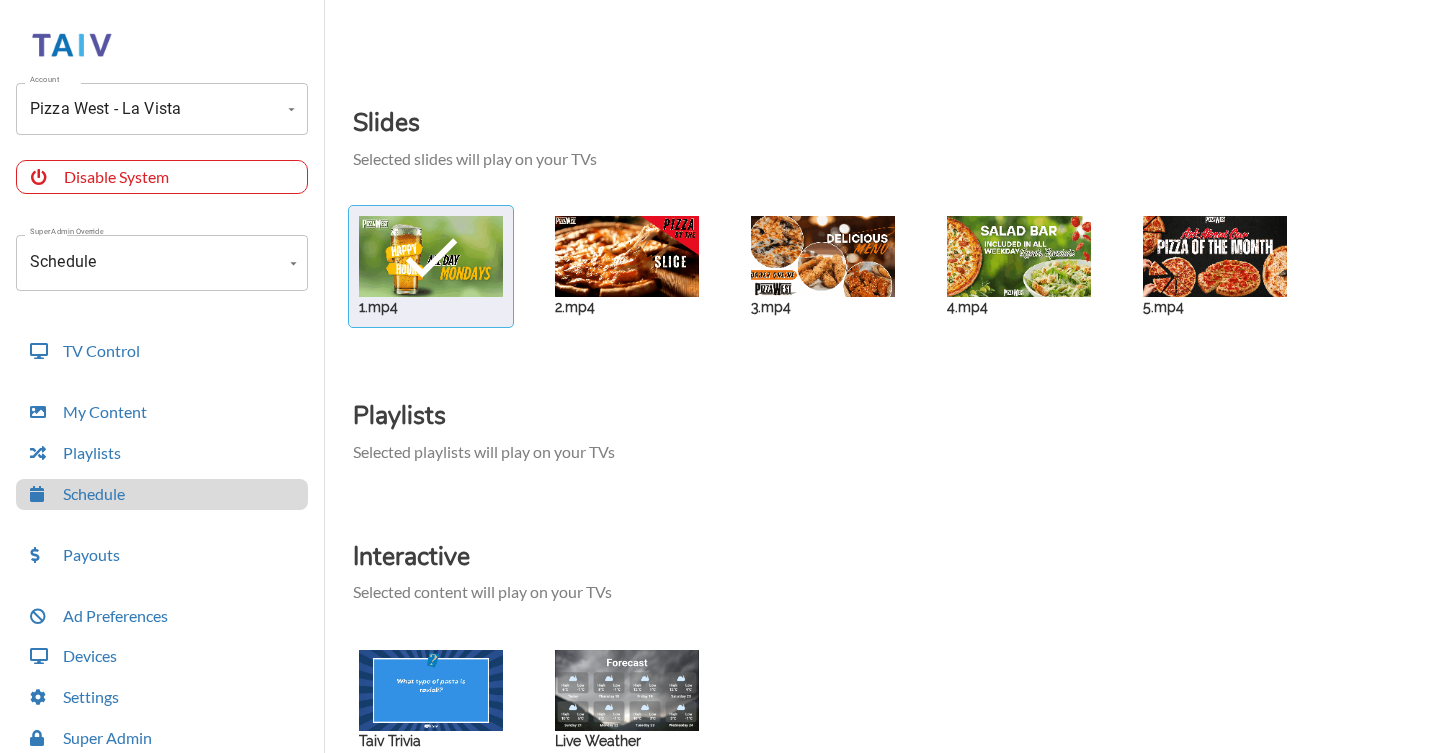 click at bounding box center [431, 256] 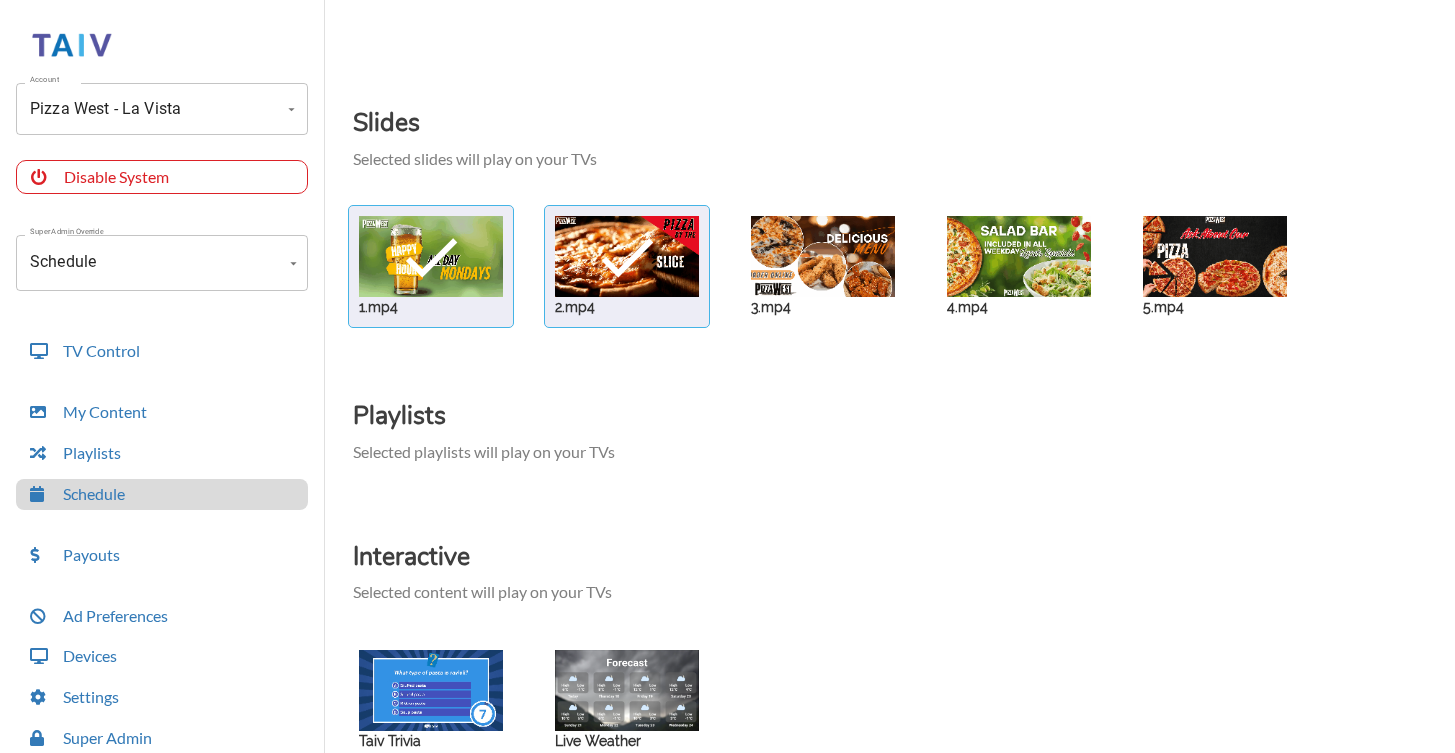click at bounding box center (431, 256) 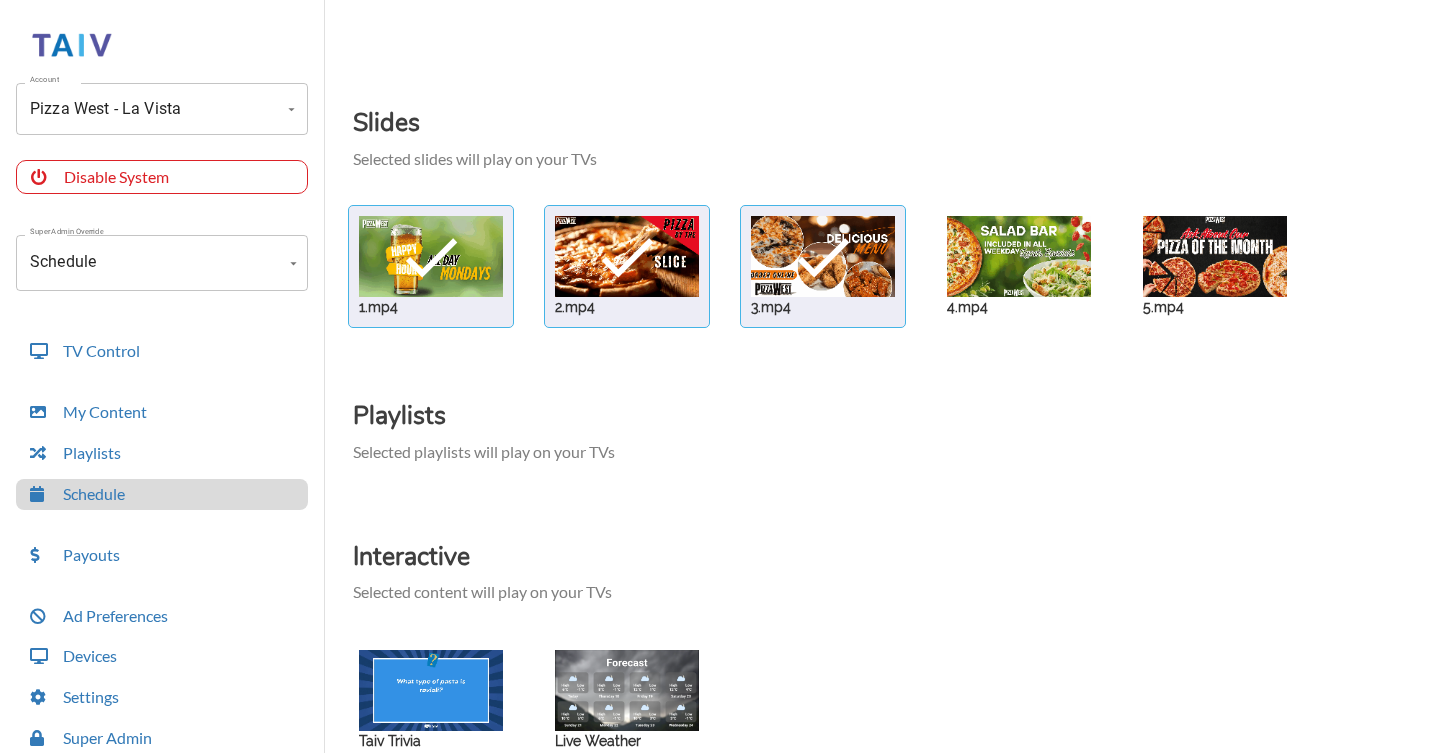 click at bounding box center [431, 256] 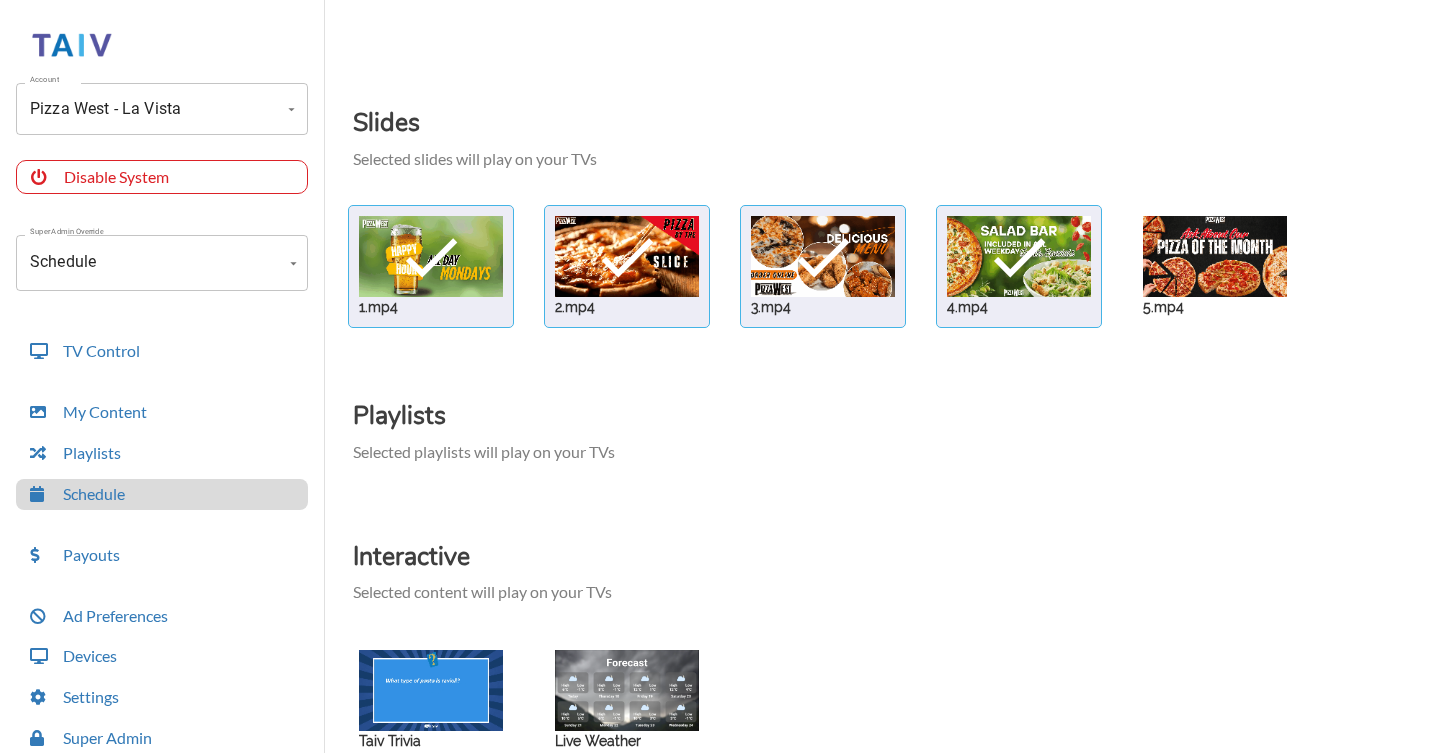 click at bounding box center [431, 256] 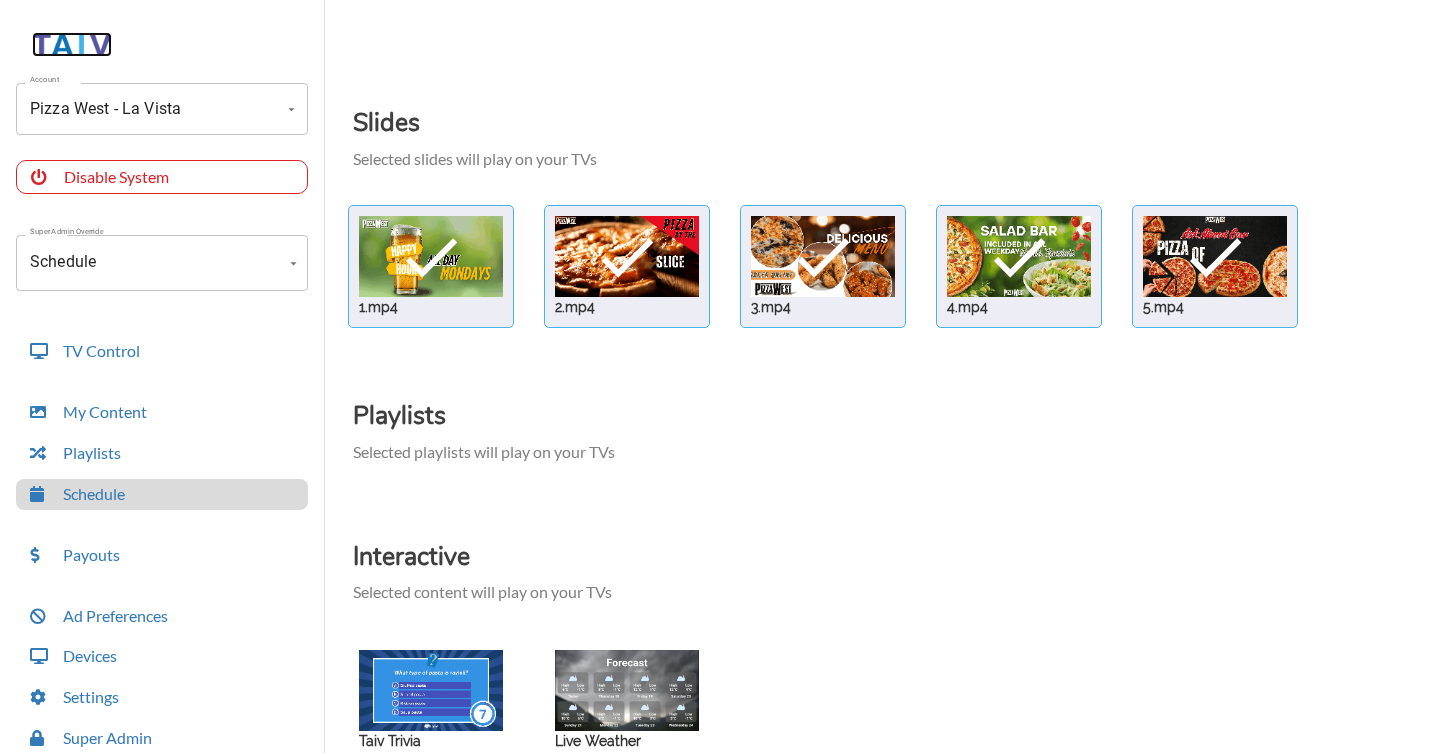 click at bounding box center (72, 44) 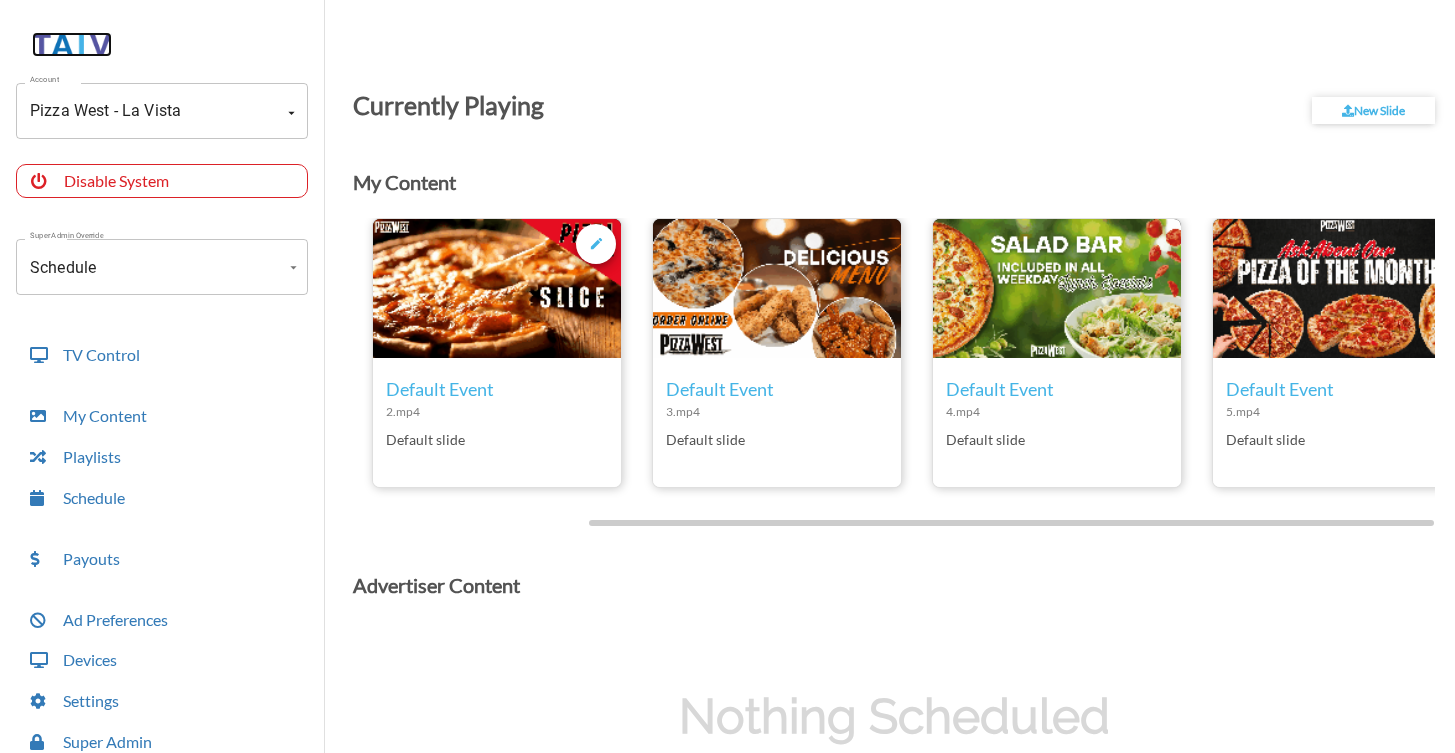 scroll, scrollTop: 0, scrollLeft: 303, axis: horizontal 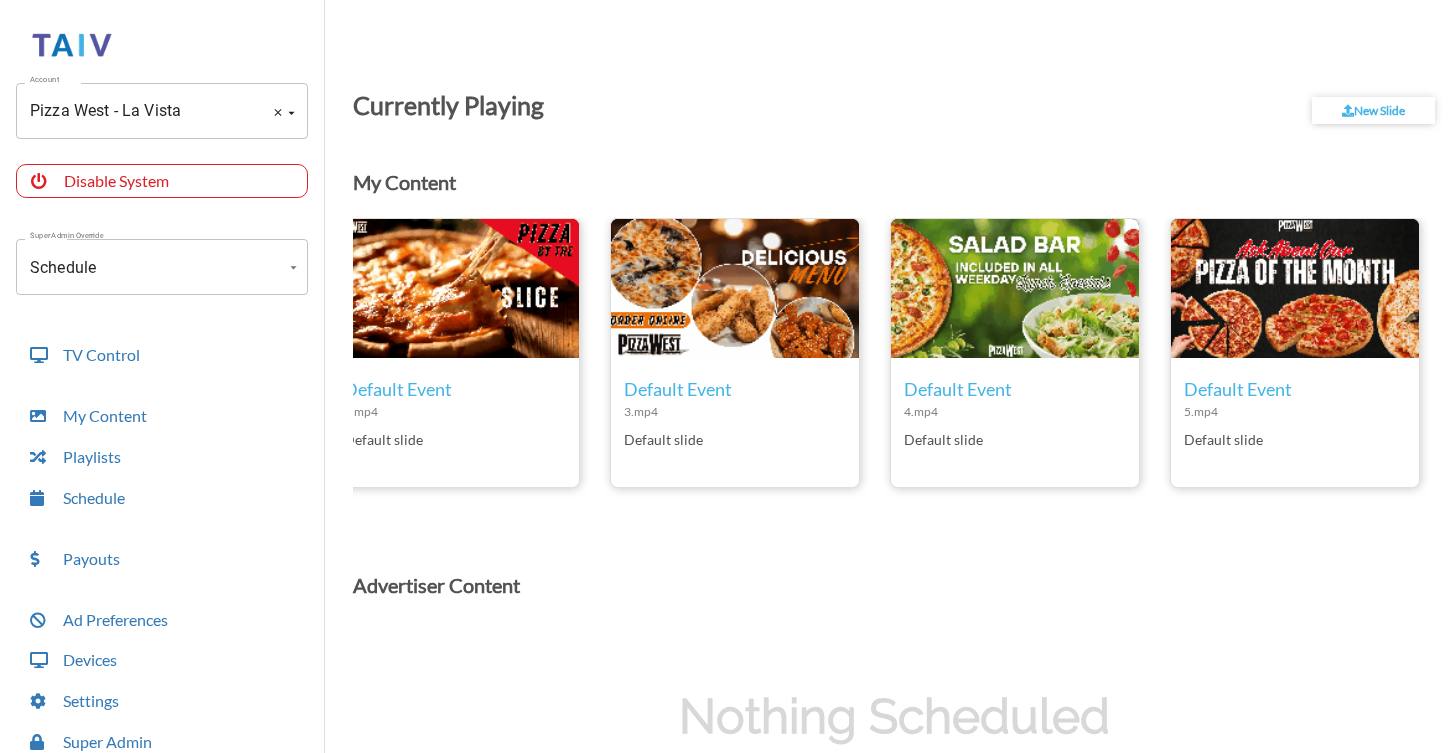 click on "Pizza West - La Vista" at bounding box center (134, 111) 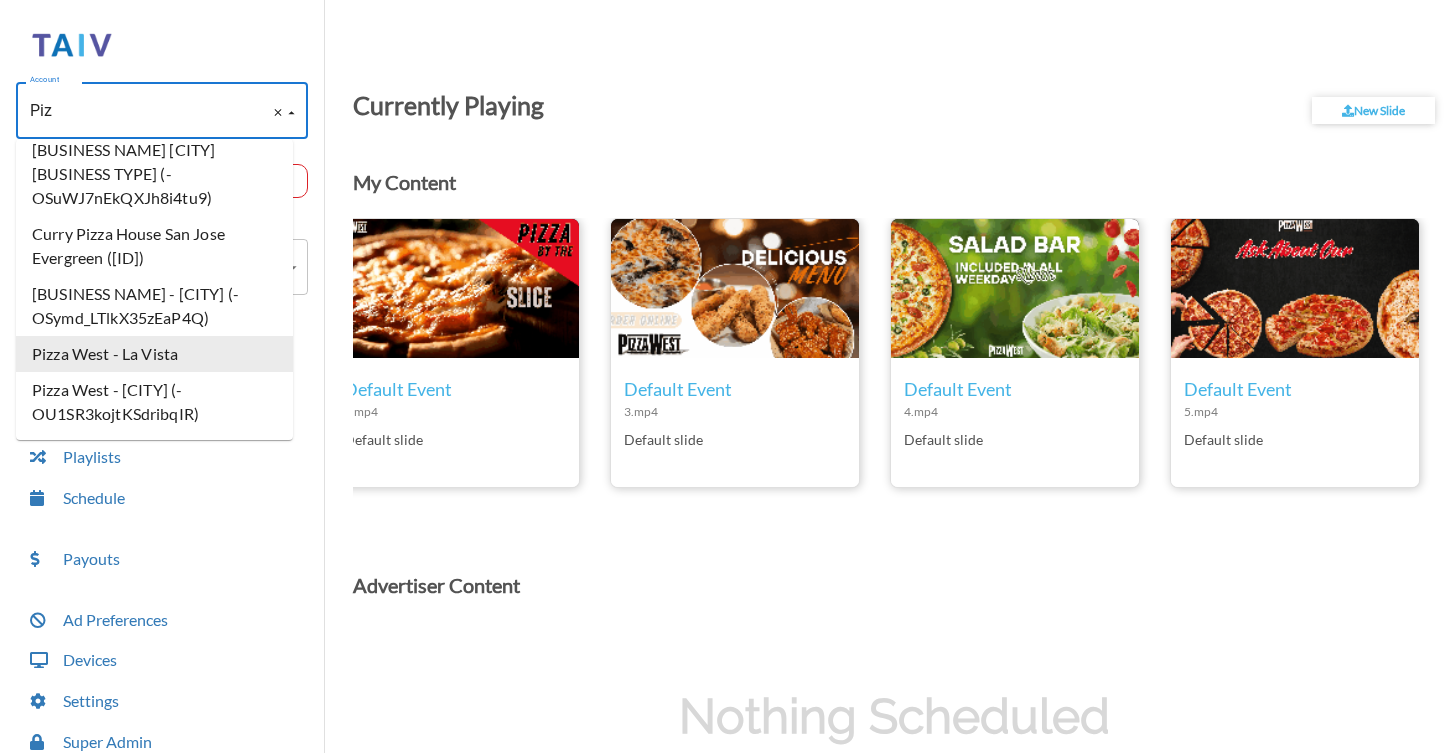 scroll, scrollTop: 4399, scrollLeft: 0, axis: vertical 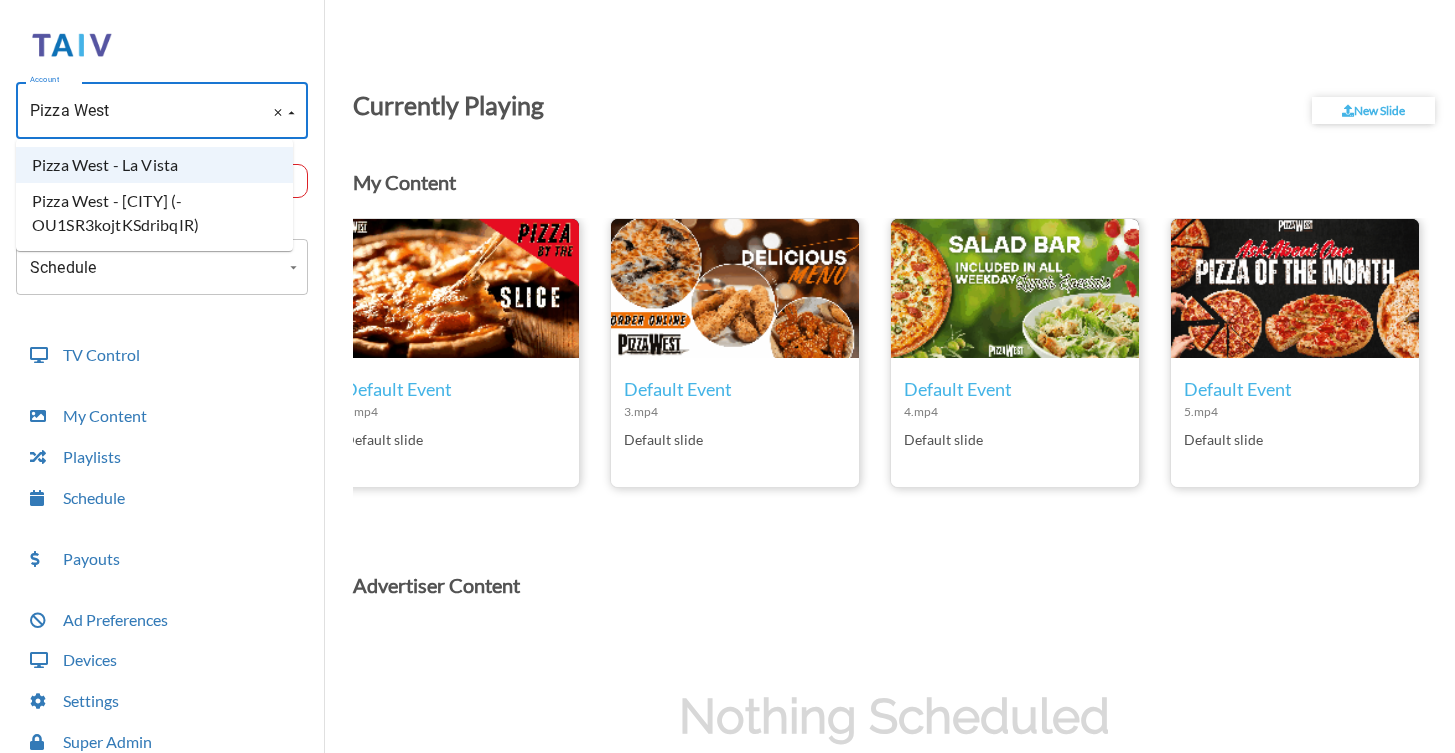 click on "Pizza West -  [CITY] (-OU1SR3kojtKSdribqIR)" at bounding box center (154, 213) 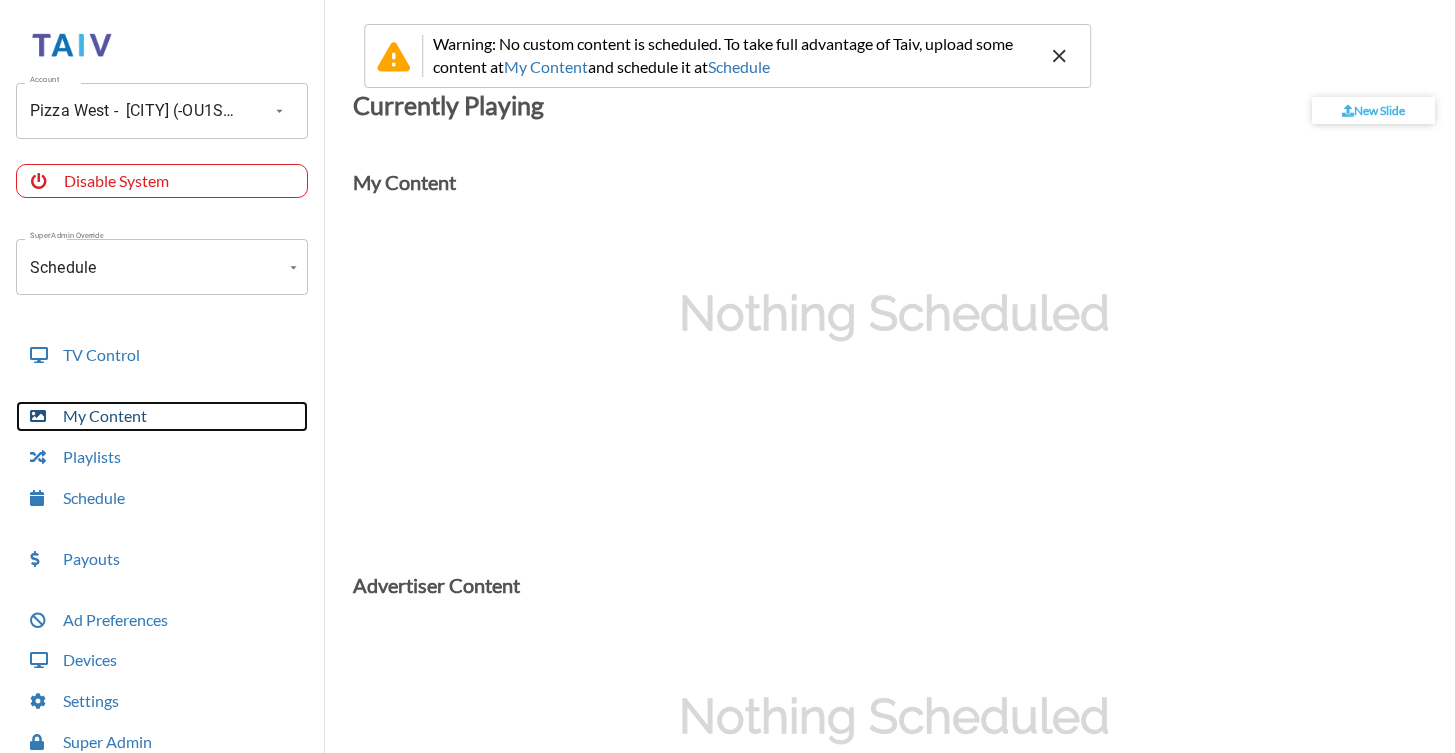 click on "My Content" at bounding box center [162, 416] 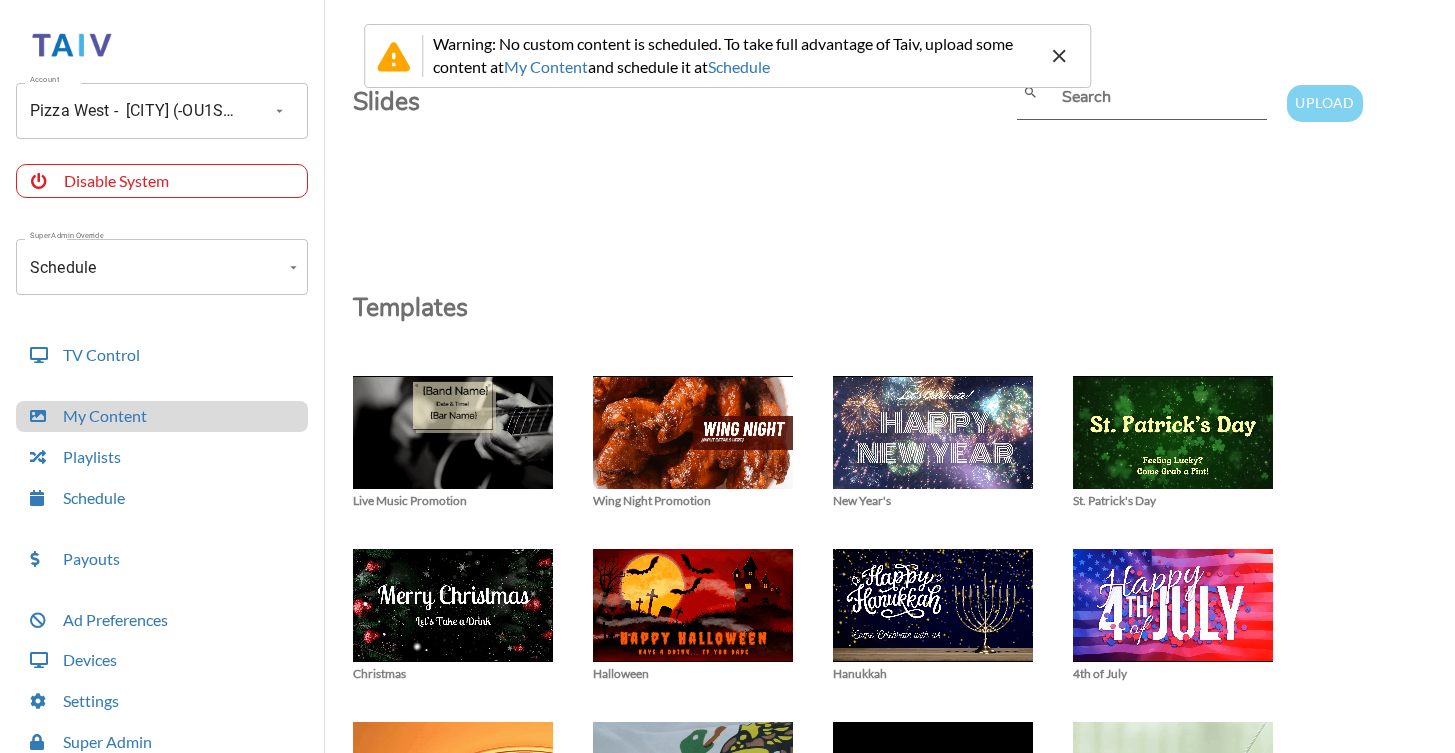 click on "Upload" at bounding box center [1324, 103] 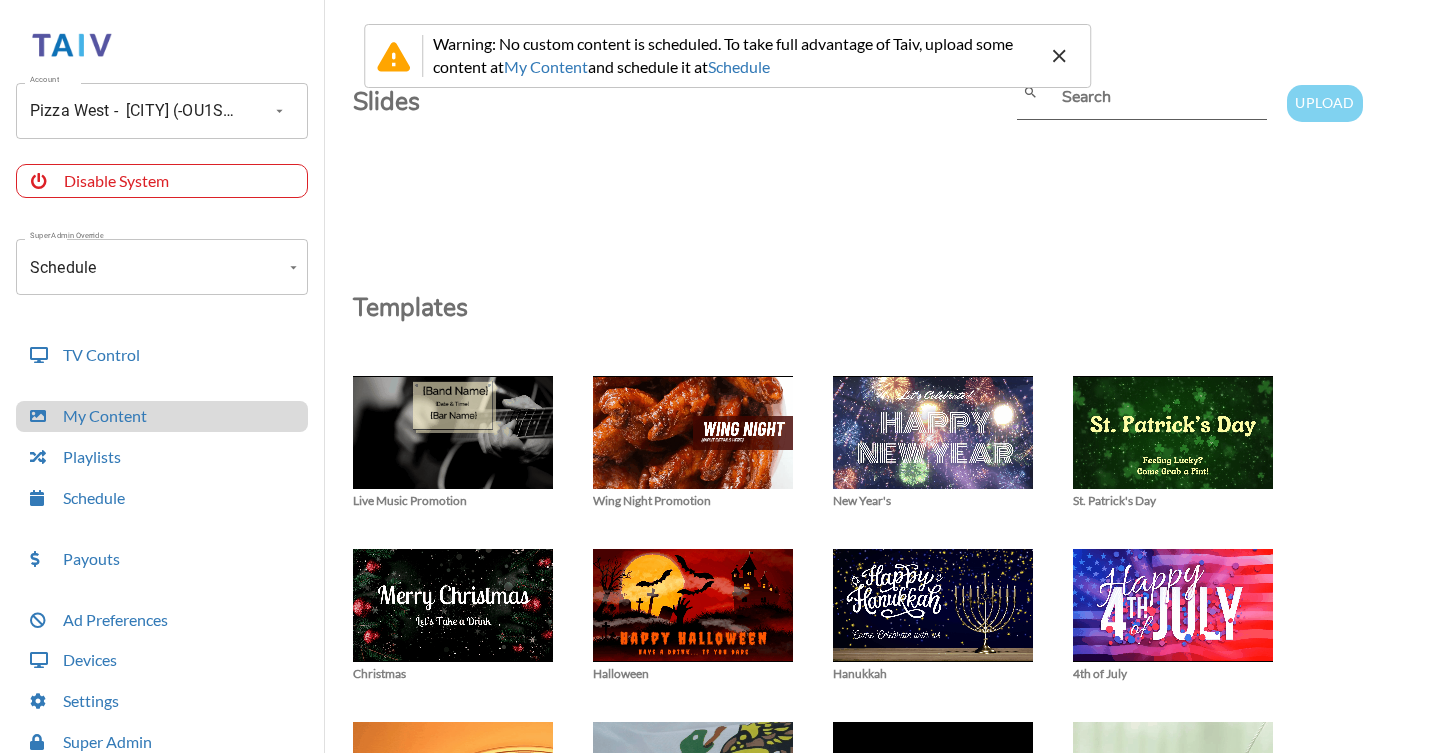 type on "C:\fakepath\1.mp4" 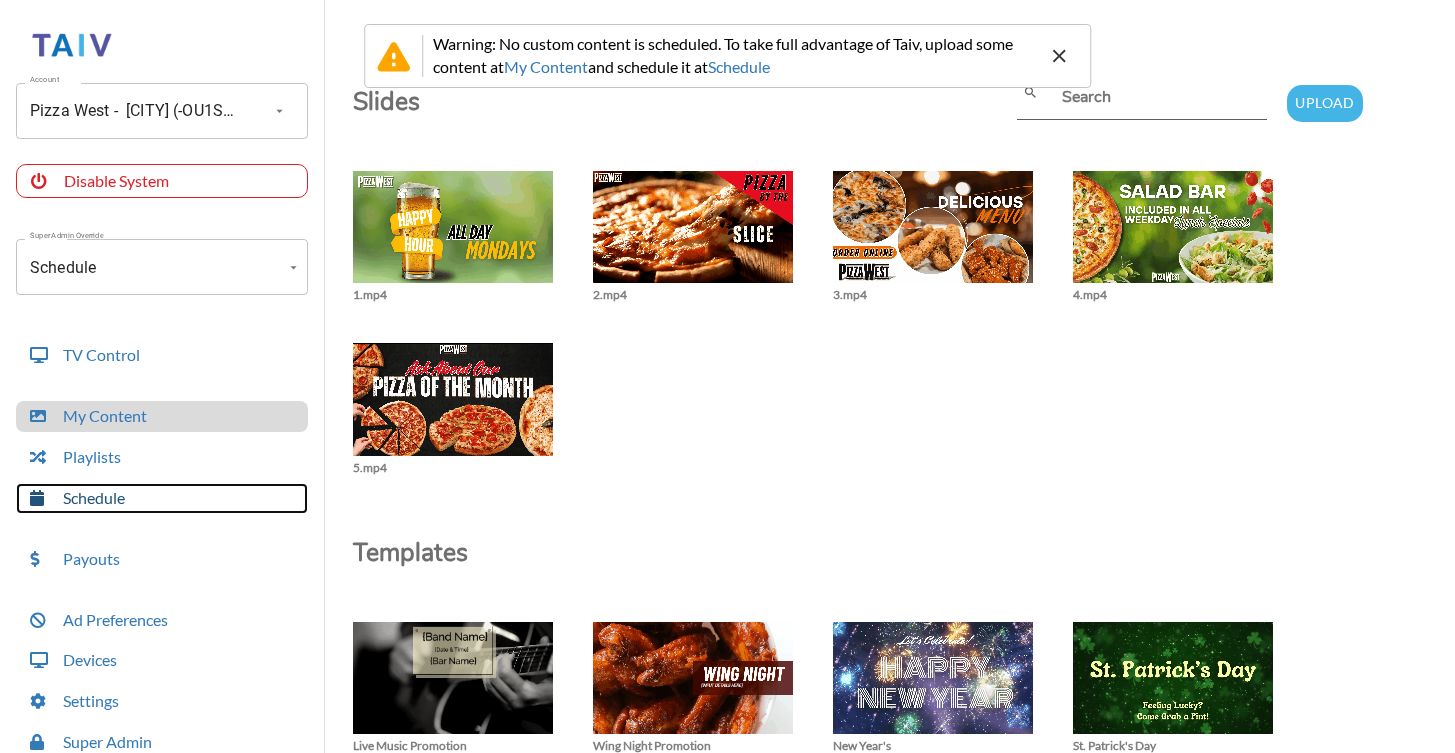 click on "Schedule" at bounding box center (162, 498) 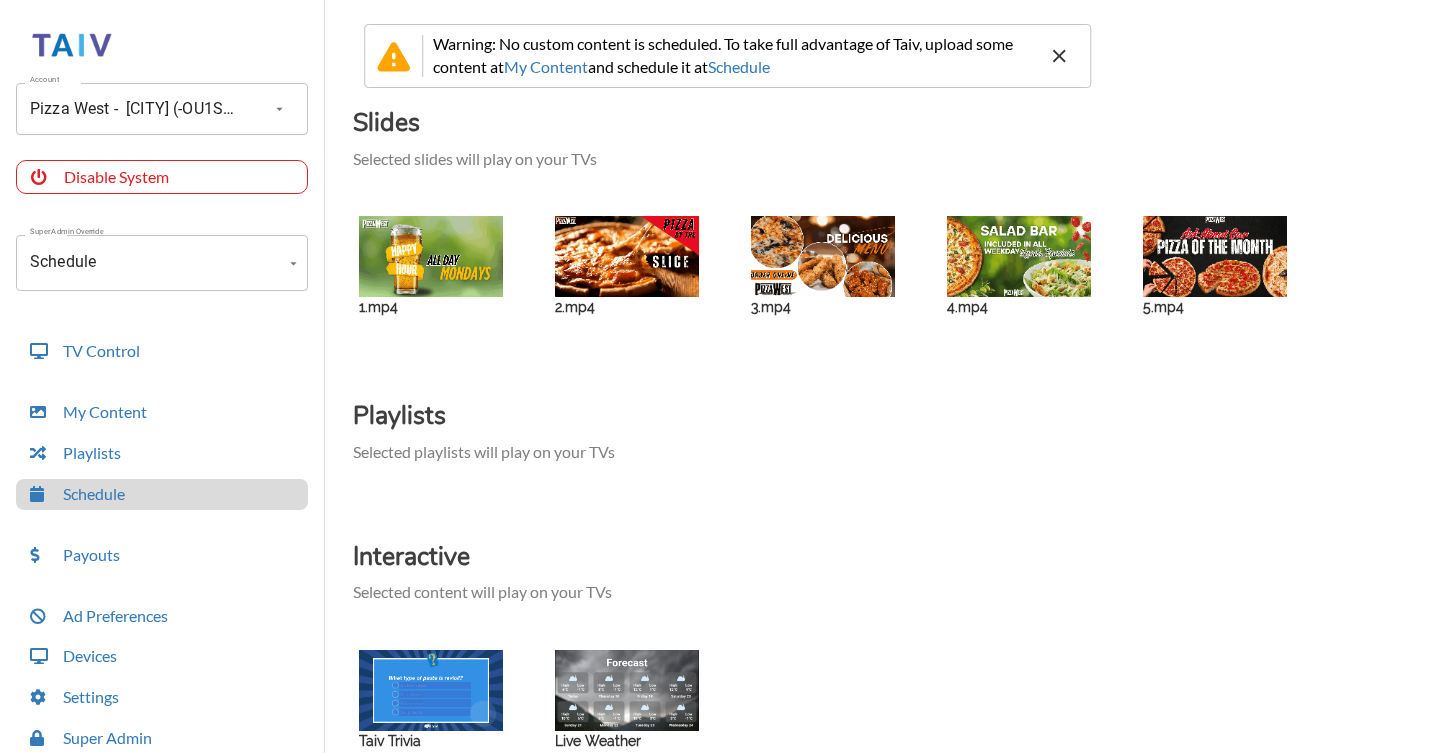 click at bounding box center [431, 256] 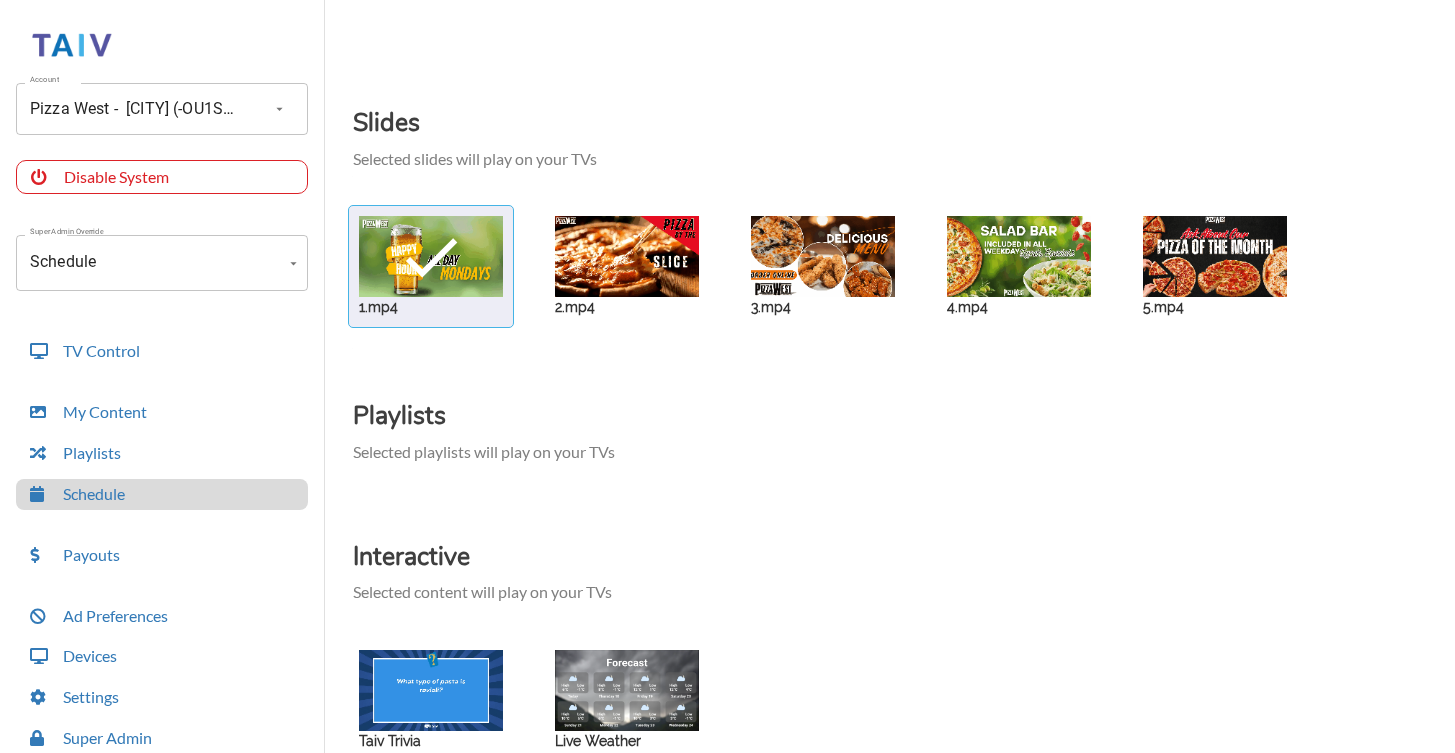 click at bounding box center [431, 256] 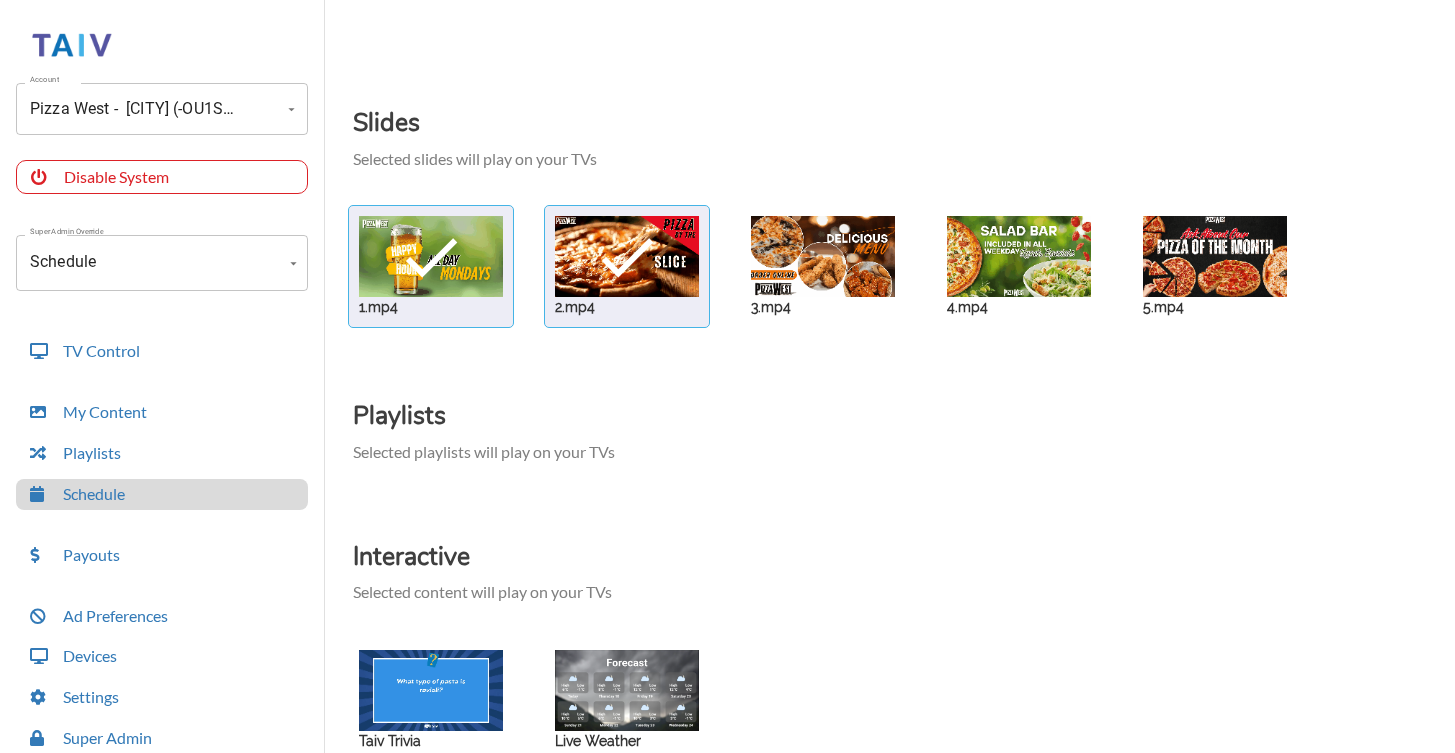 click at bounding box center (431, 256) 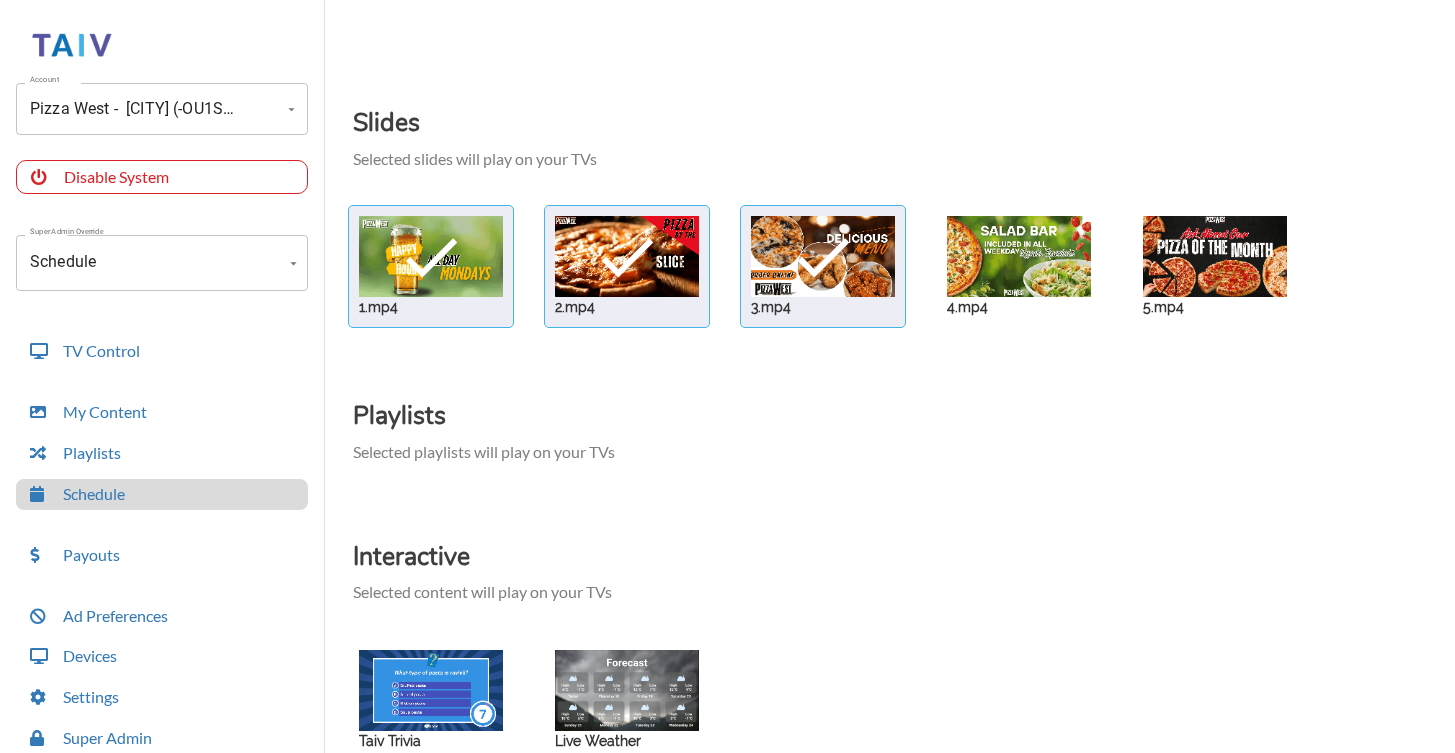 click at bounding box center [431, 256] 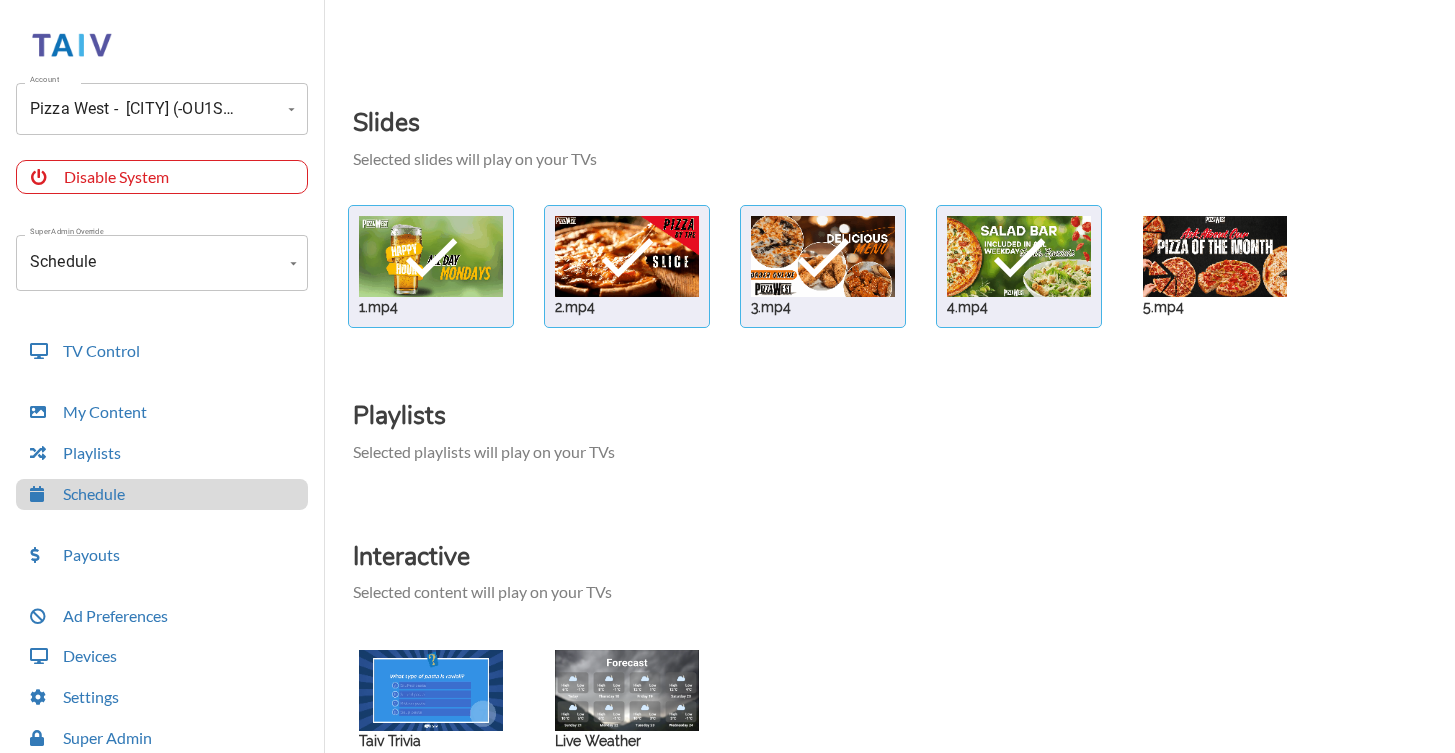 click at bounding box center [431, 256] 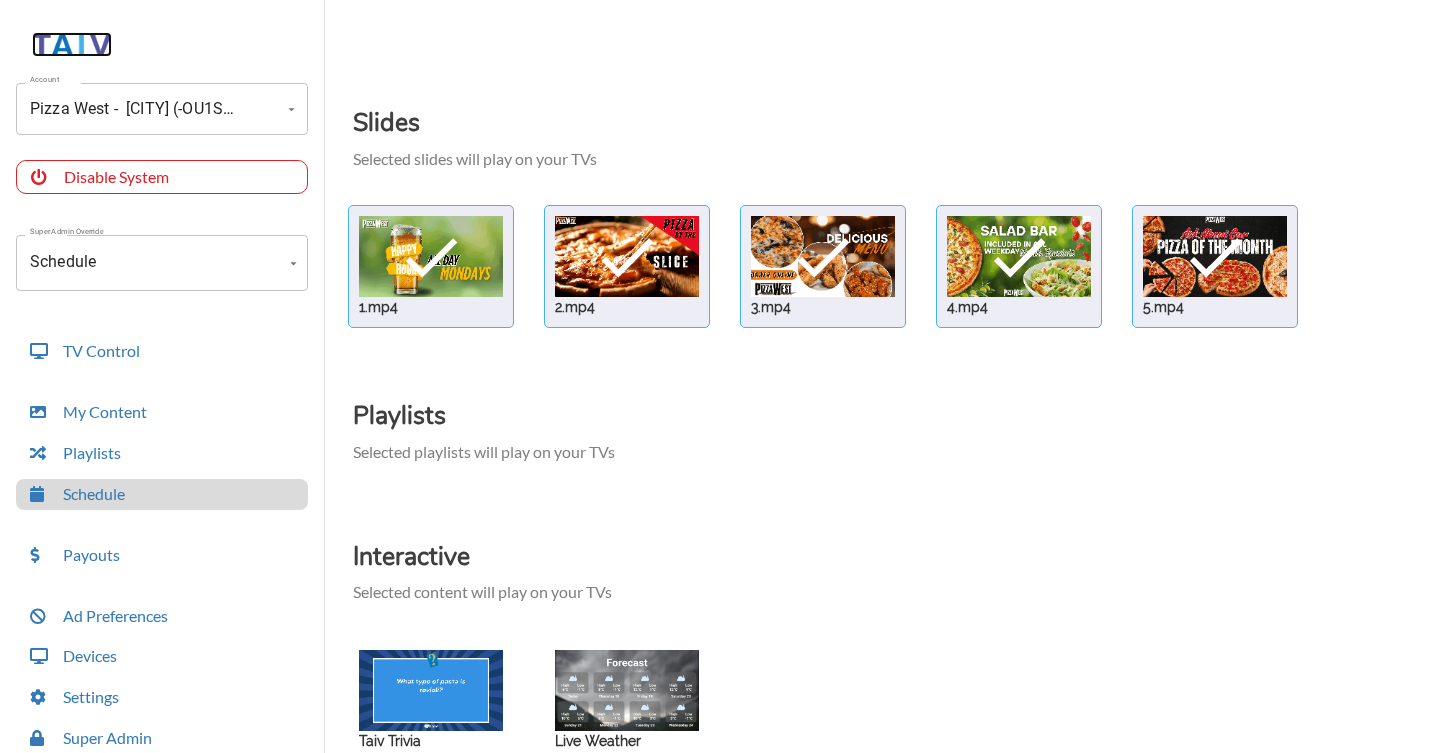 click at bounding box center [72, 44] 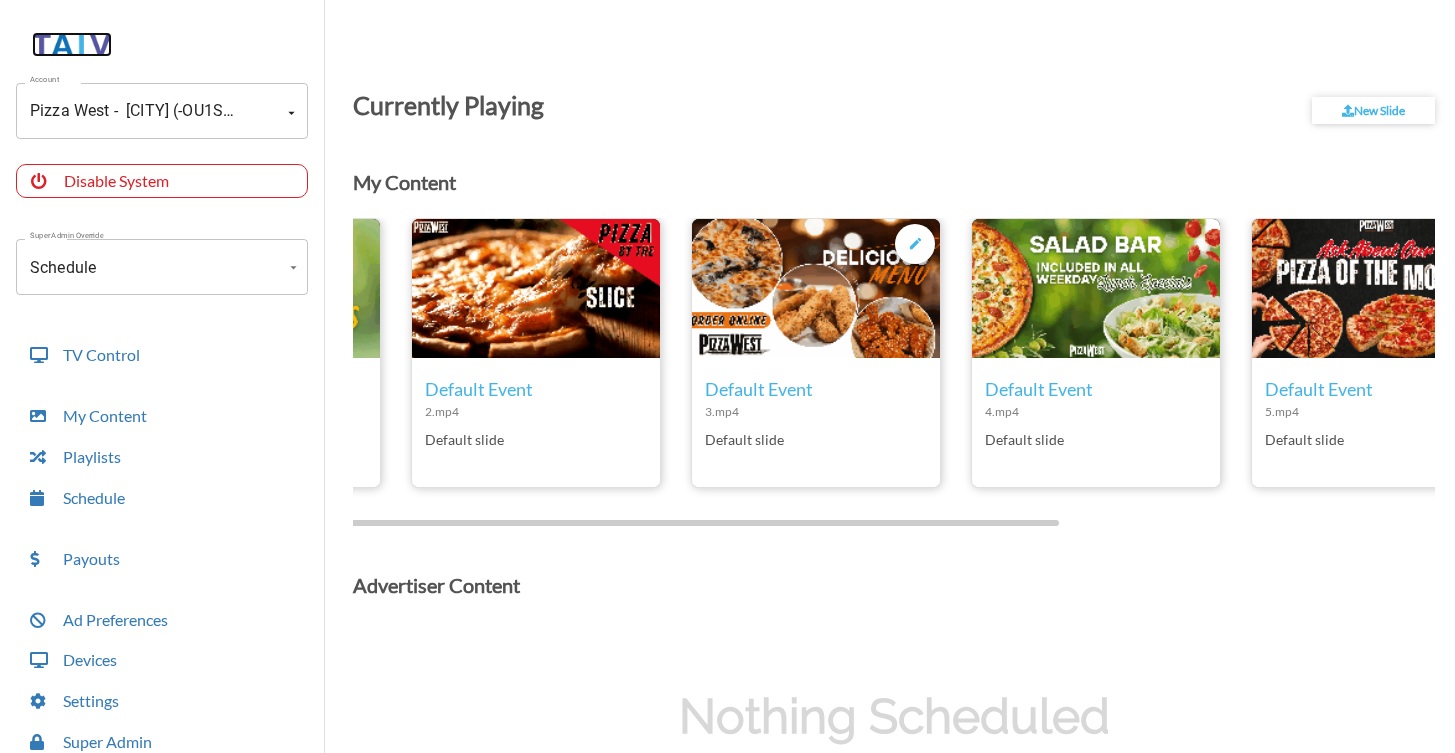 scroll, scrollTop: 0, scrollLeft: 0, axis: both 